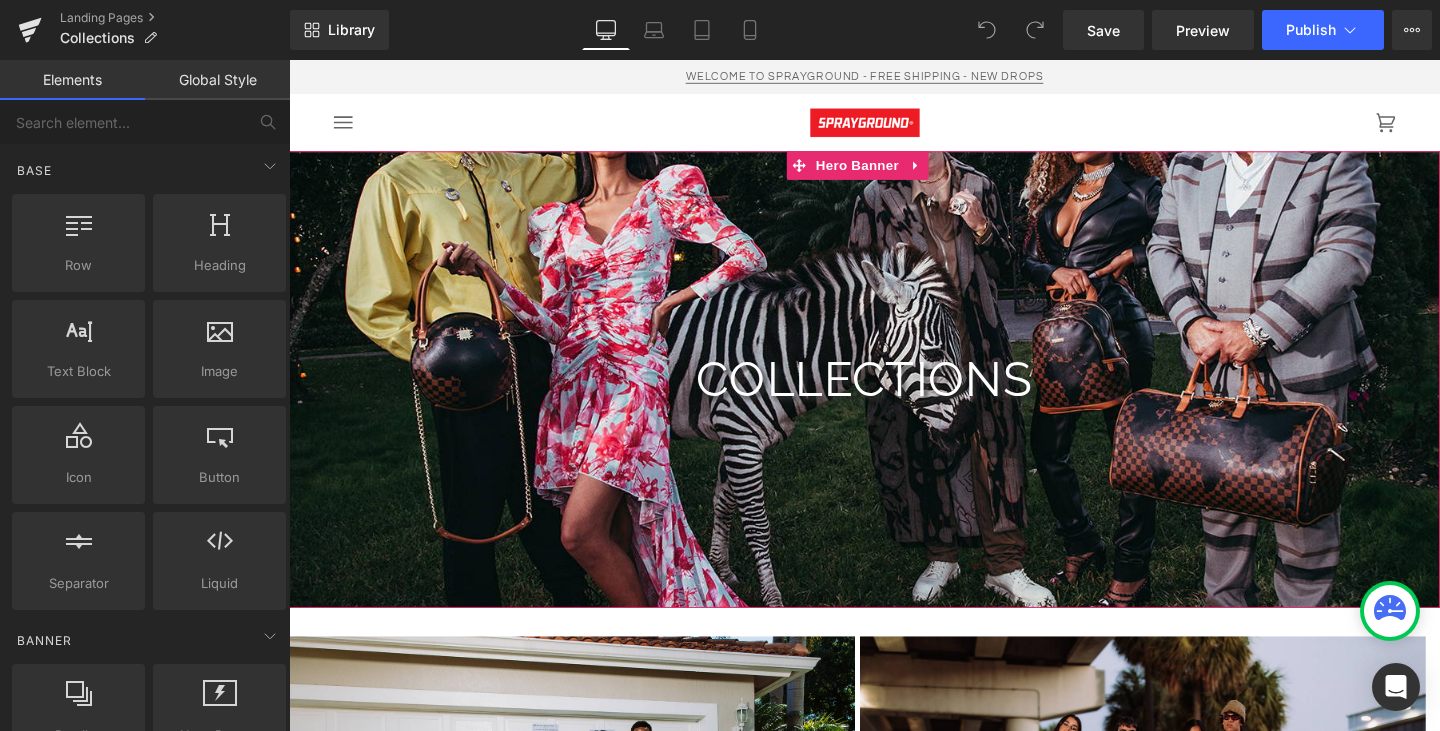 scroll, scrollTop: 230, scrollLeft: 0, axis: vertical 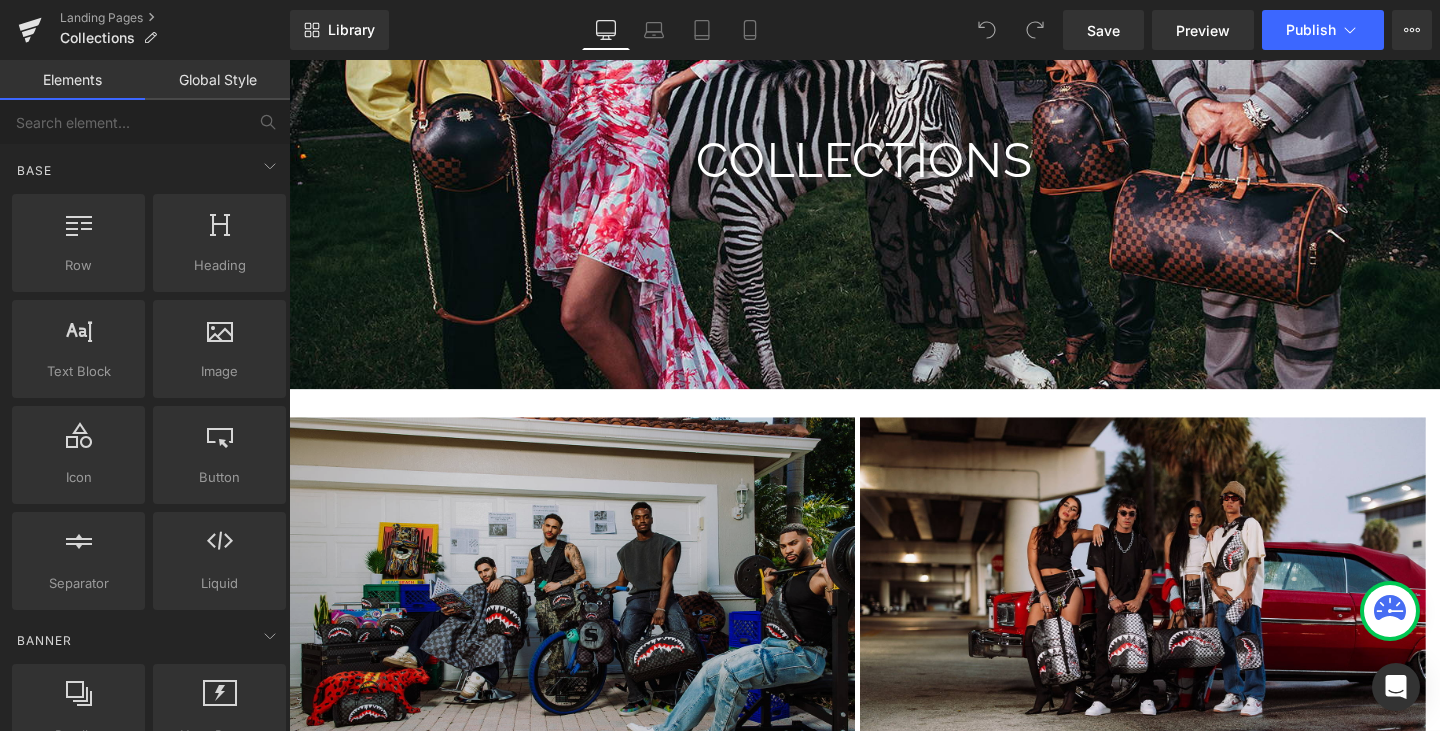 click at bounding box center [586, 634] 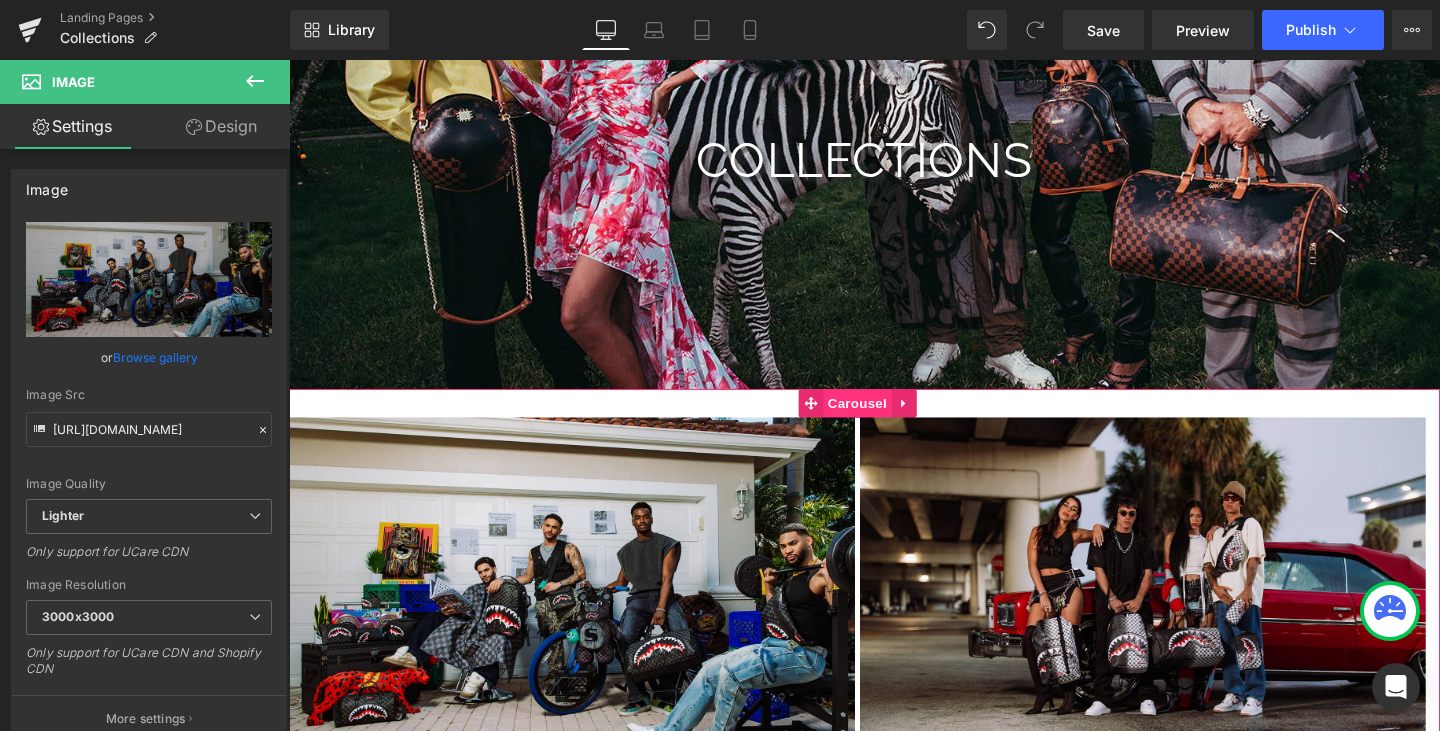 click on "Carousel" at bounding box center (886, 421) 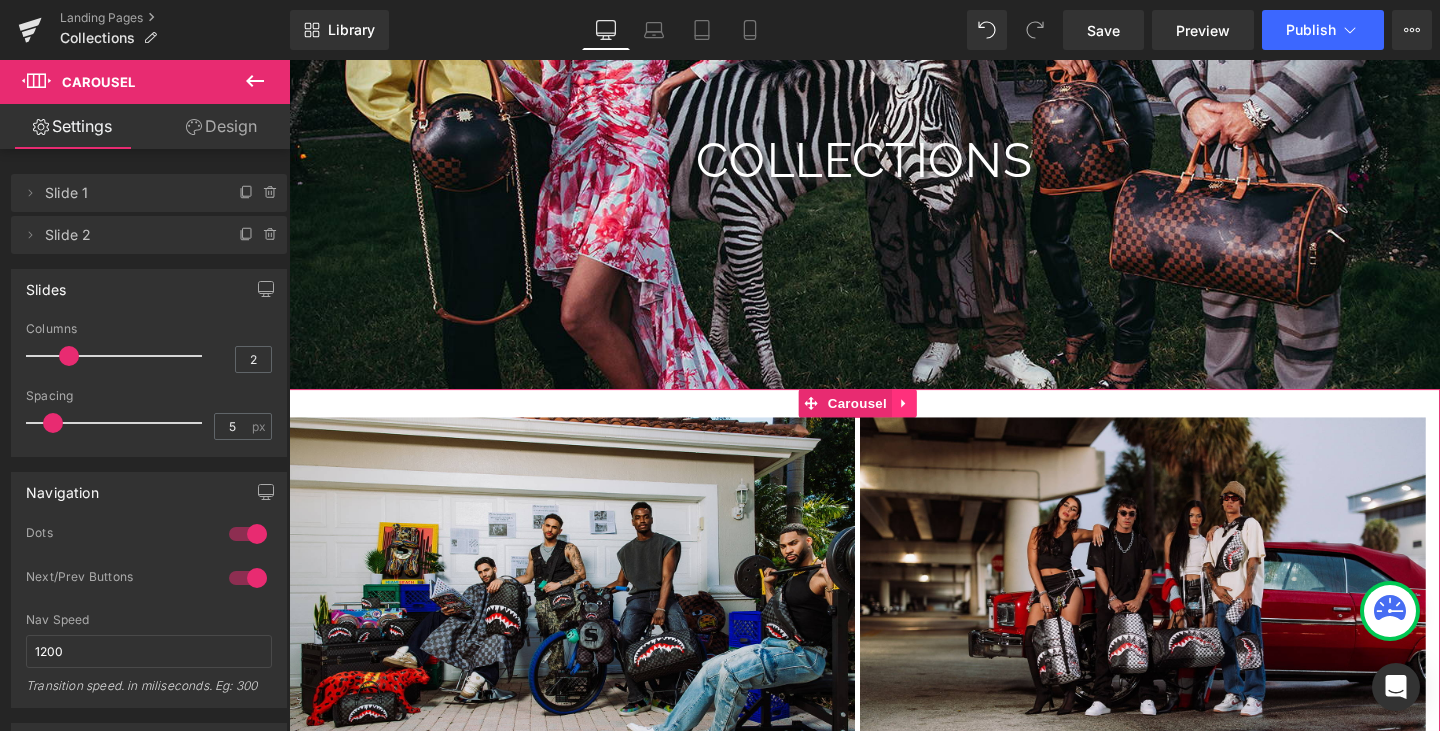 click 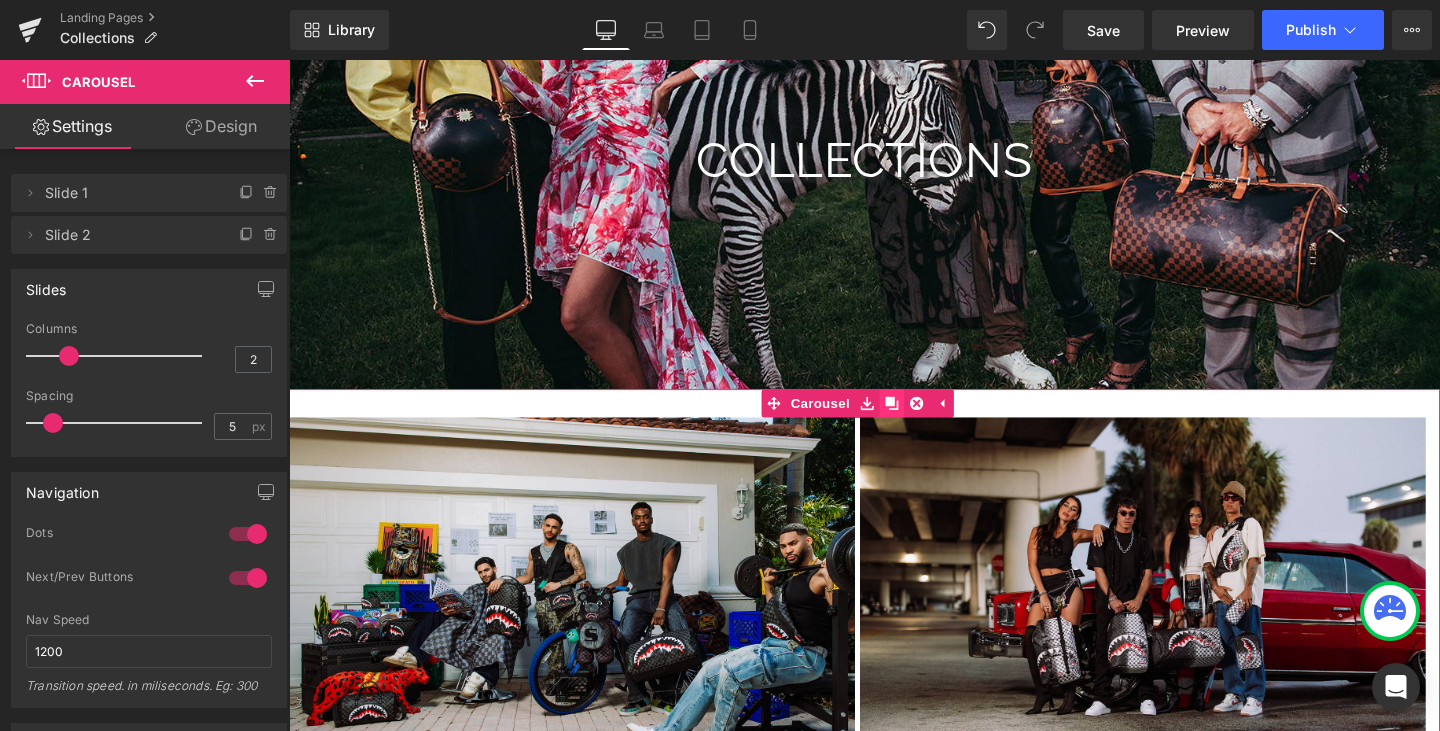 click 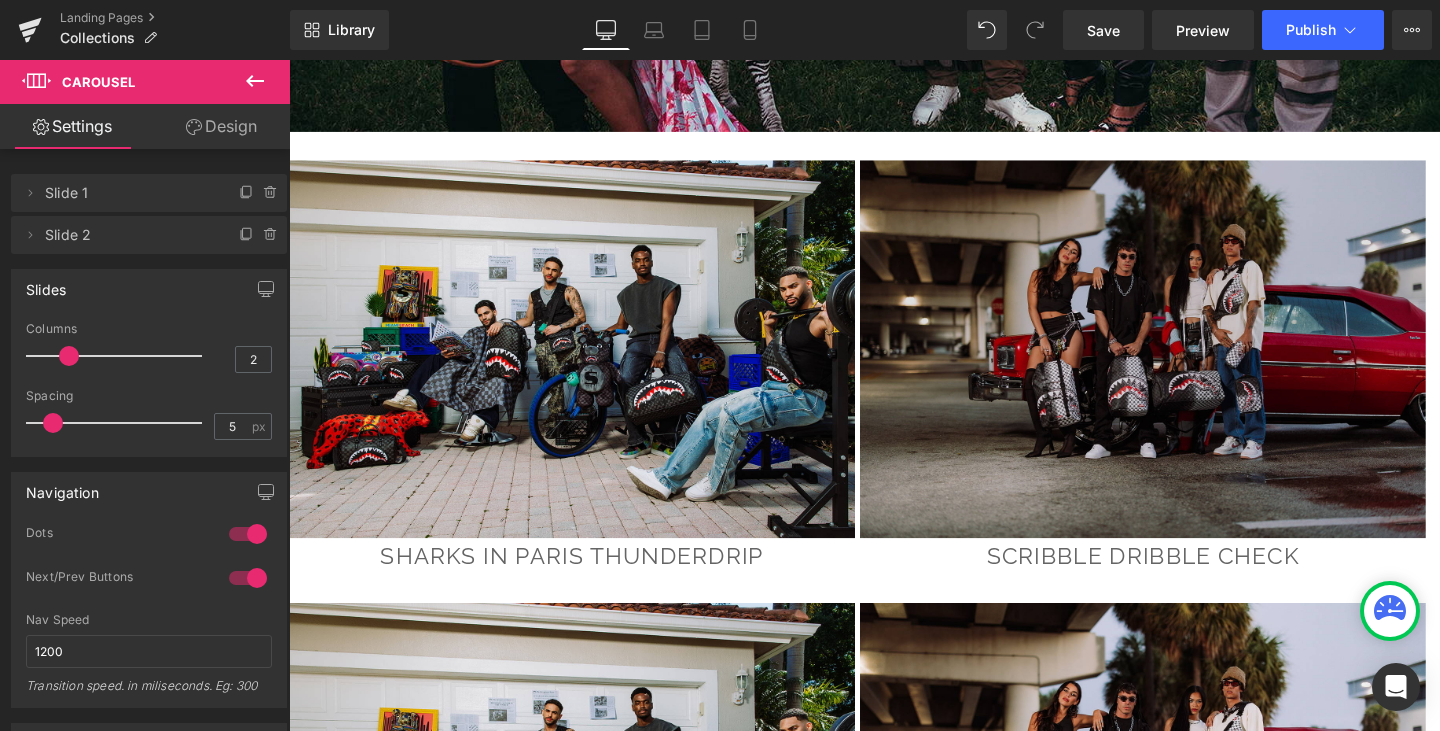 scroll, scrollTop: 499, scrollLeft: 0, axis: vertical 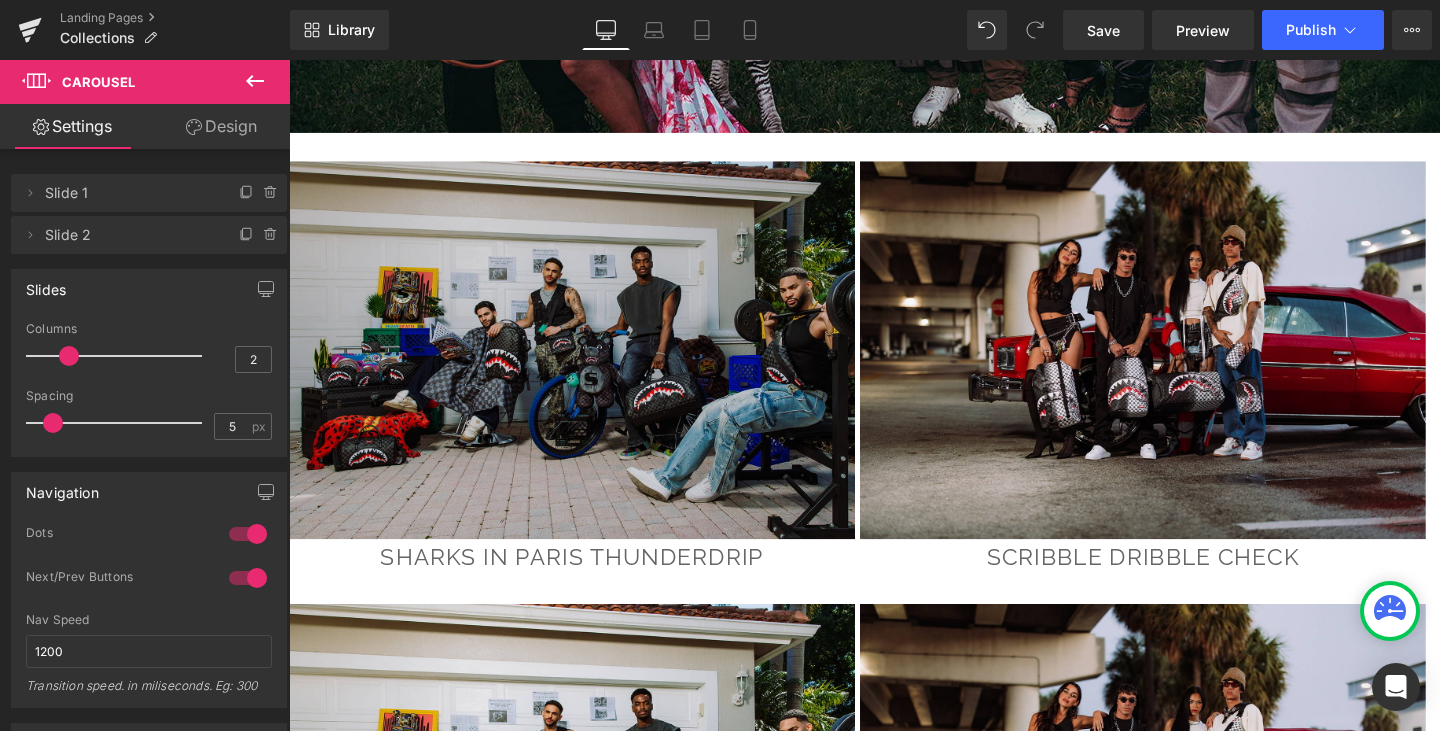 click at bounding box center [586, 365] 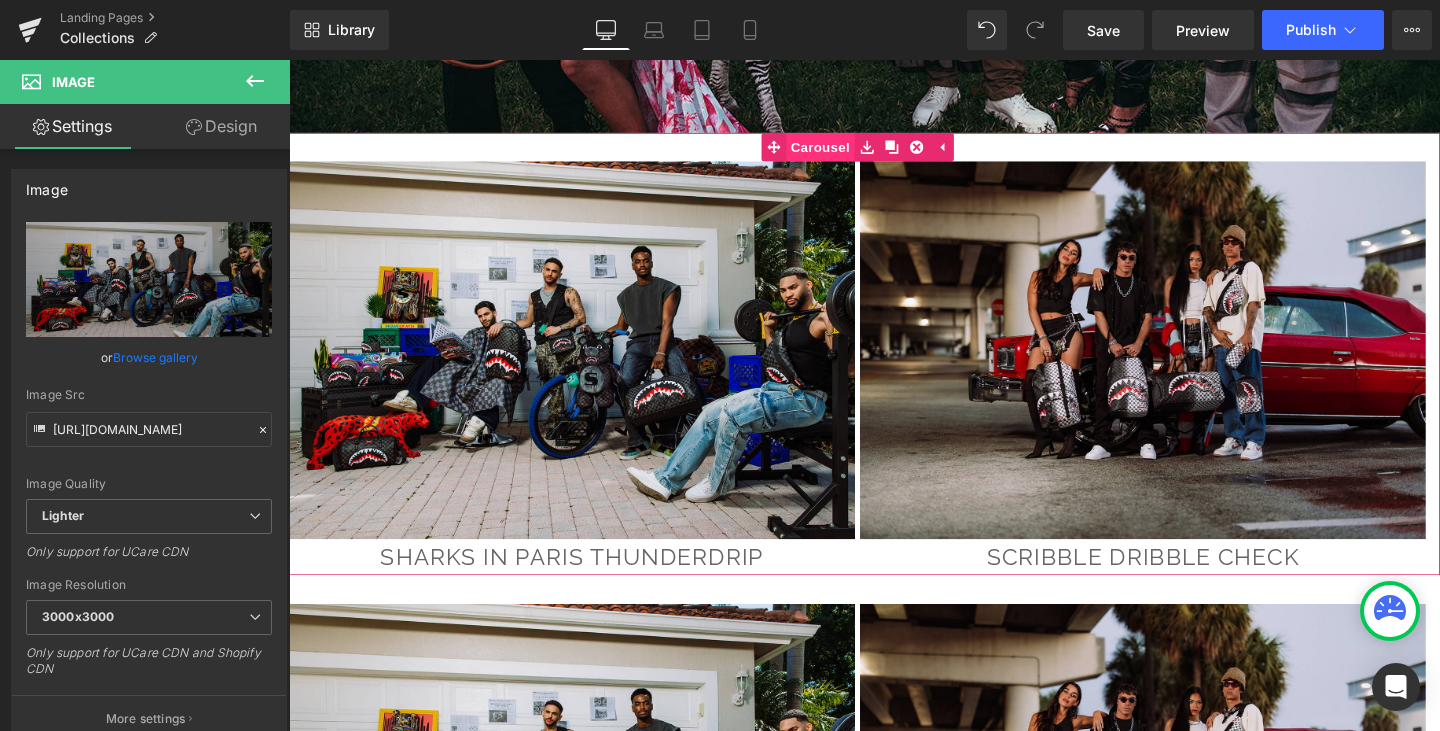 click on "Carousel" at bounding box center [834, 152] 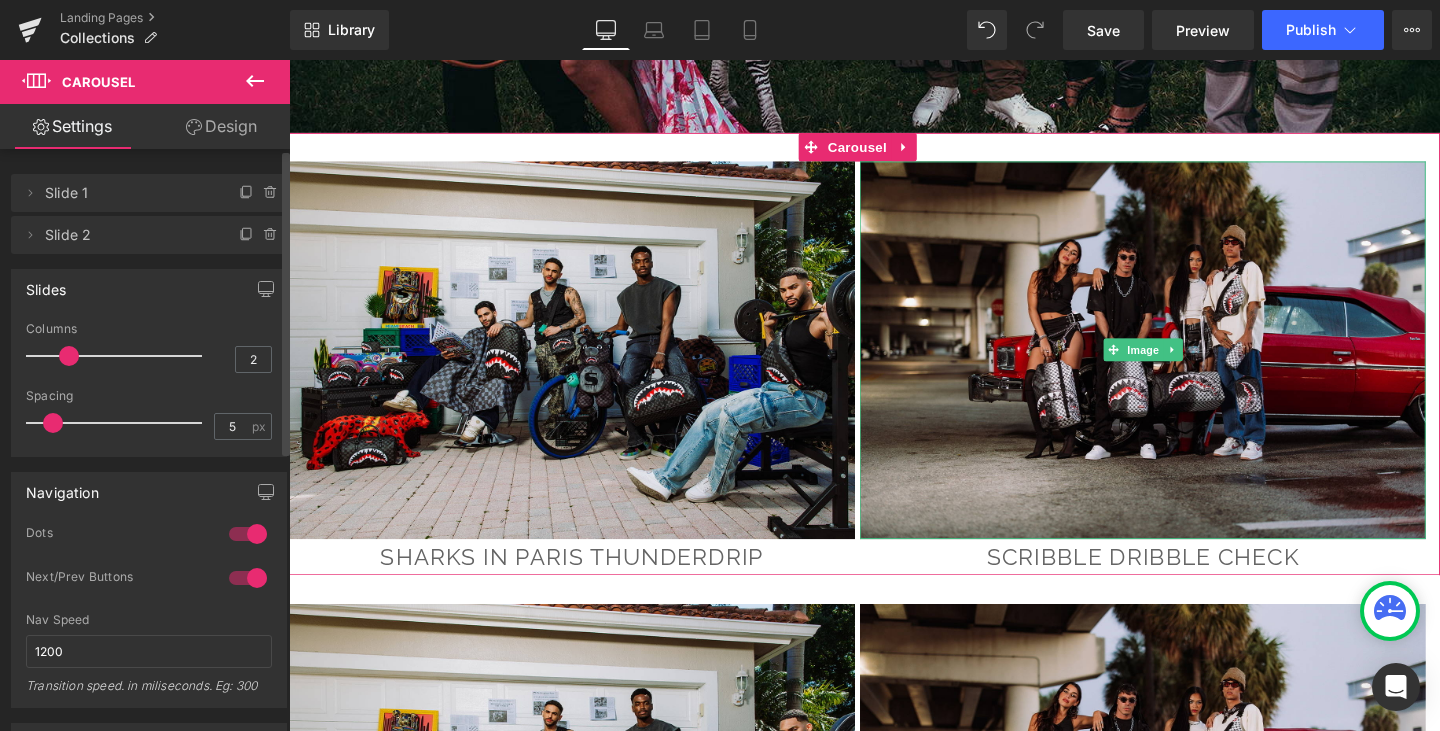 click at bounding box center (271, 235) 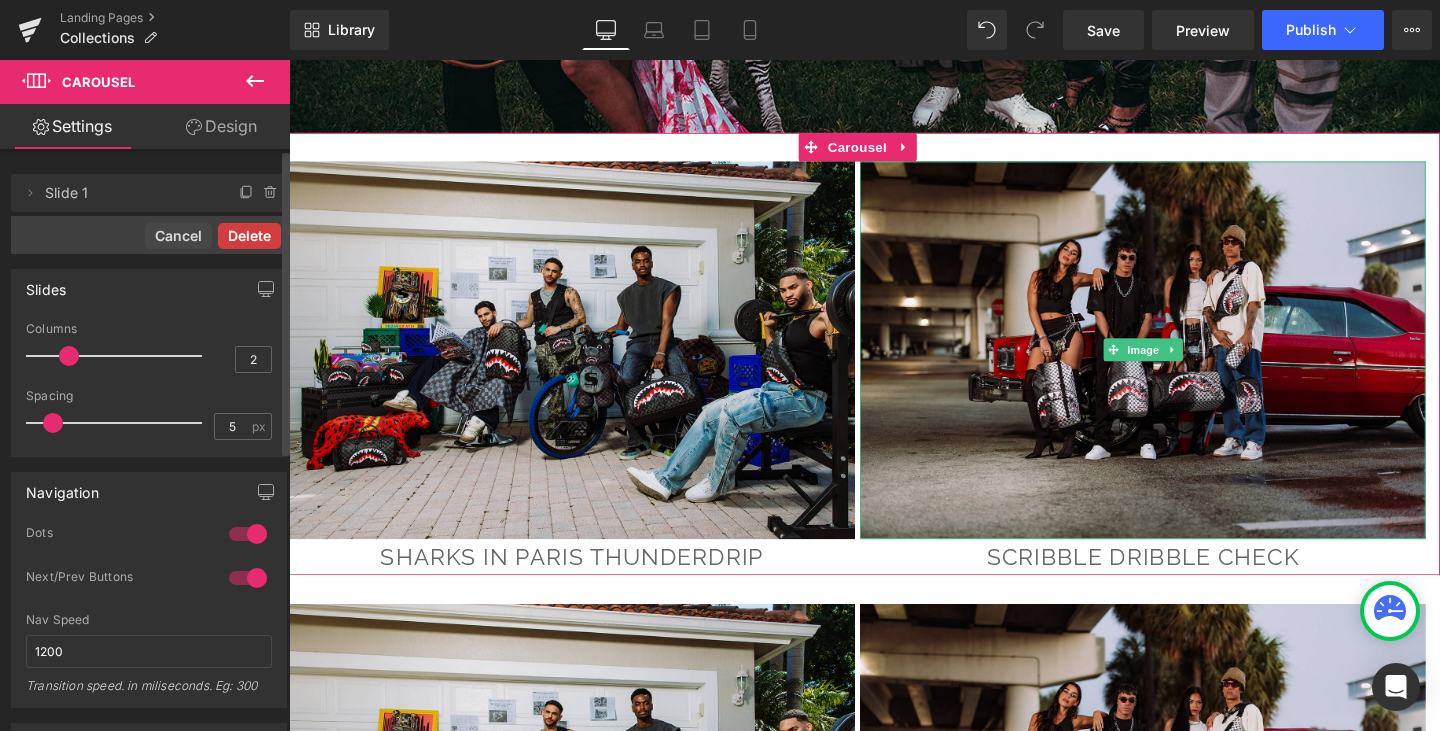 click on "Delete" at bounding box center [249, 236] 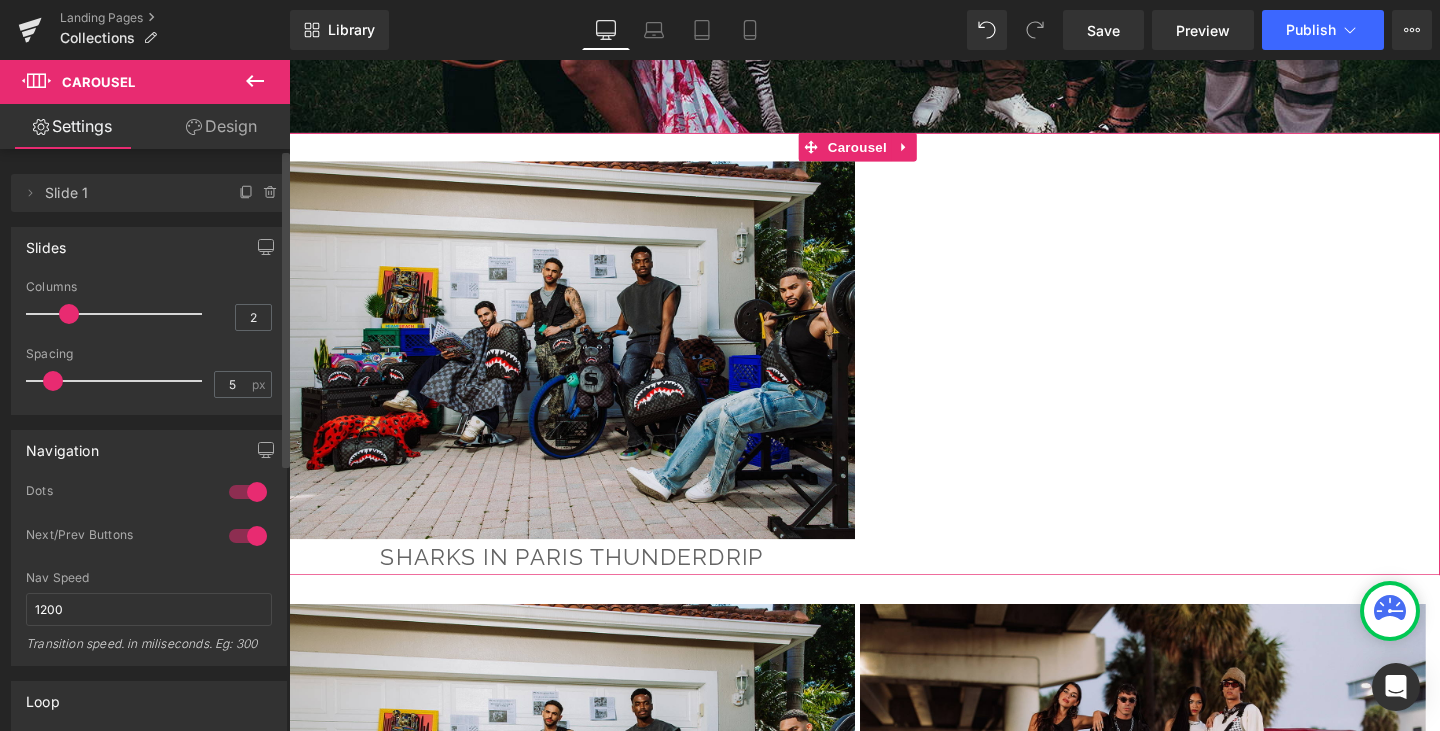 type on "1" 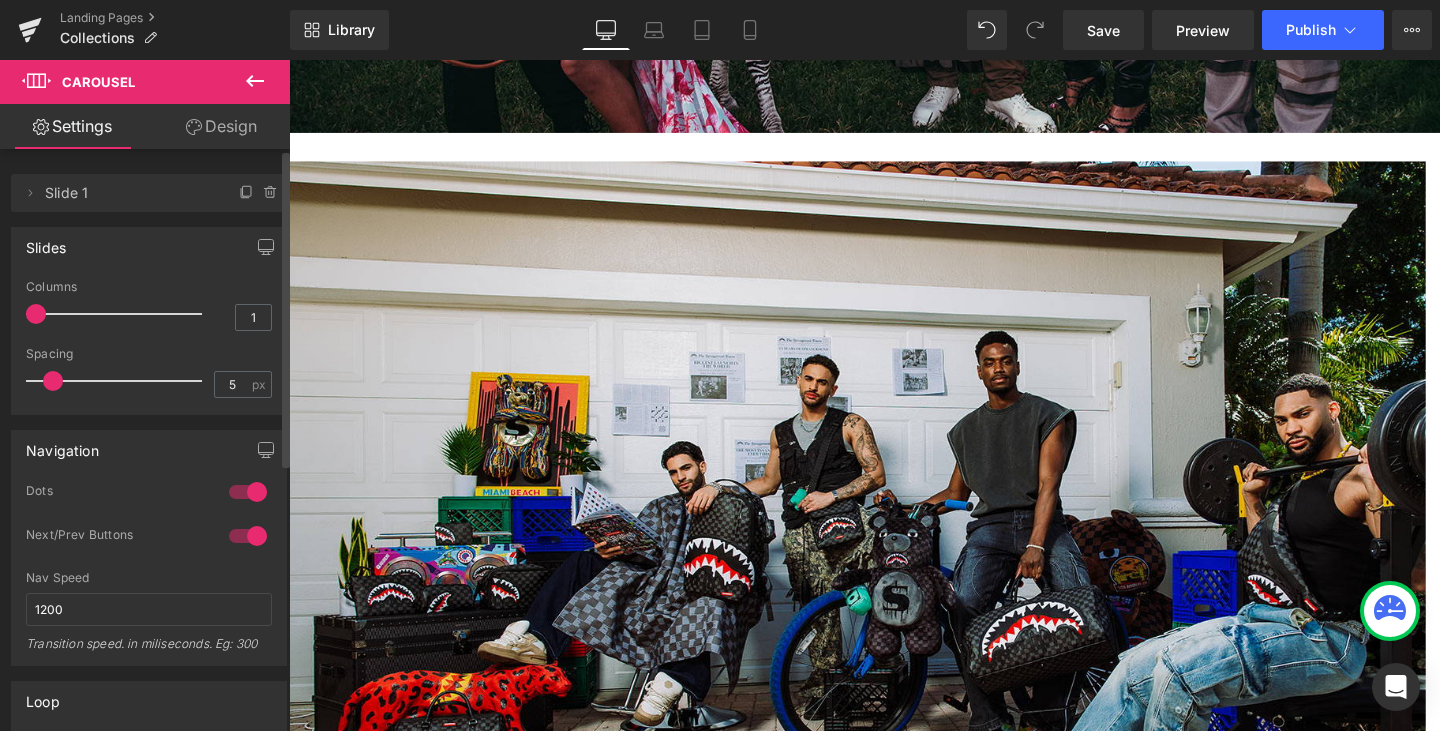 drag, startPoint x: 65, startPoint y: 312, endPoint x: 26, endPoint y: 318, distance: 39.45884 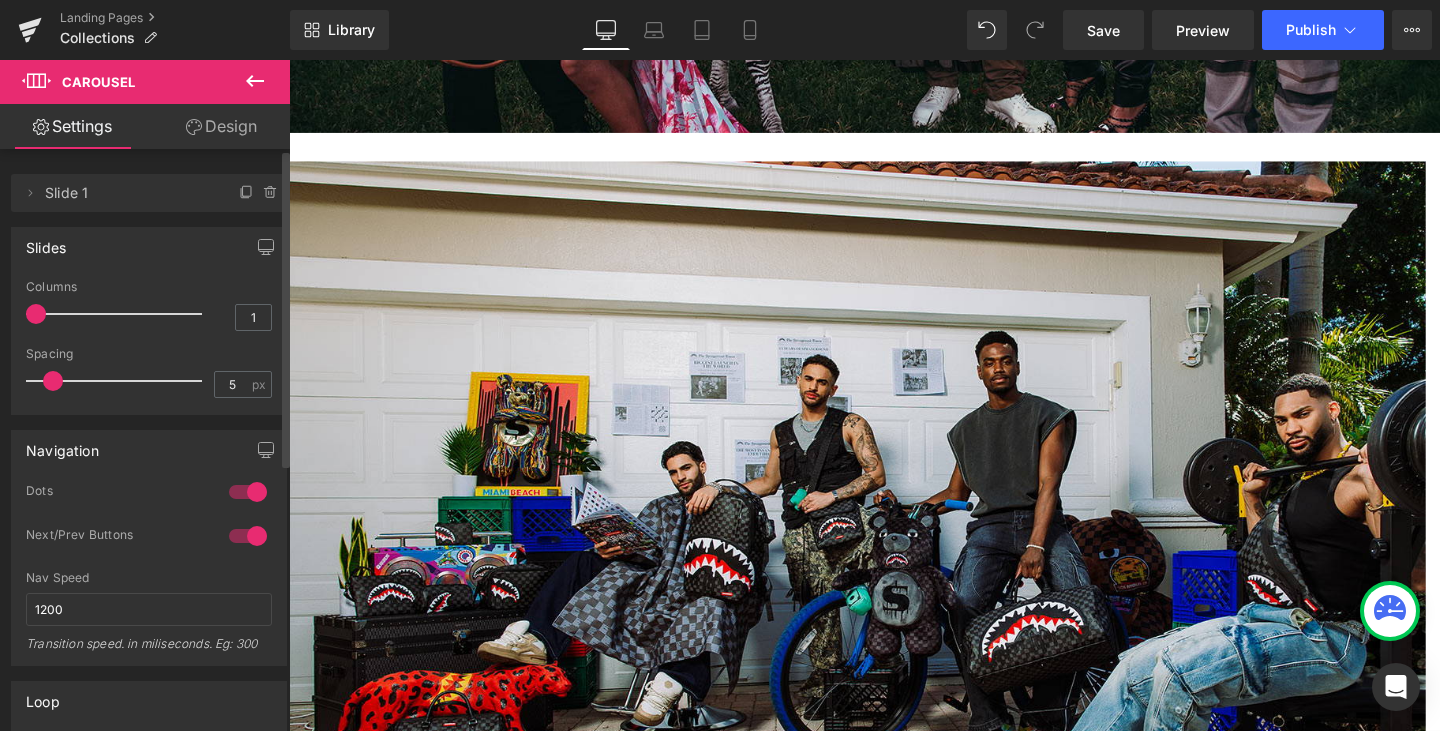click at bounding box center [36, 314] 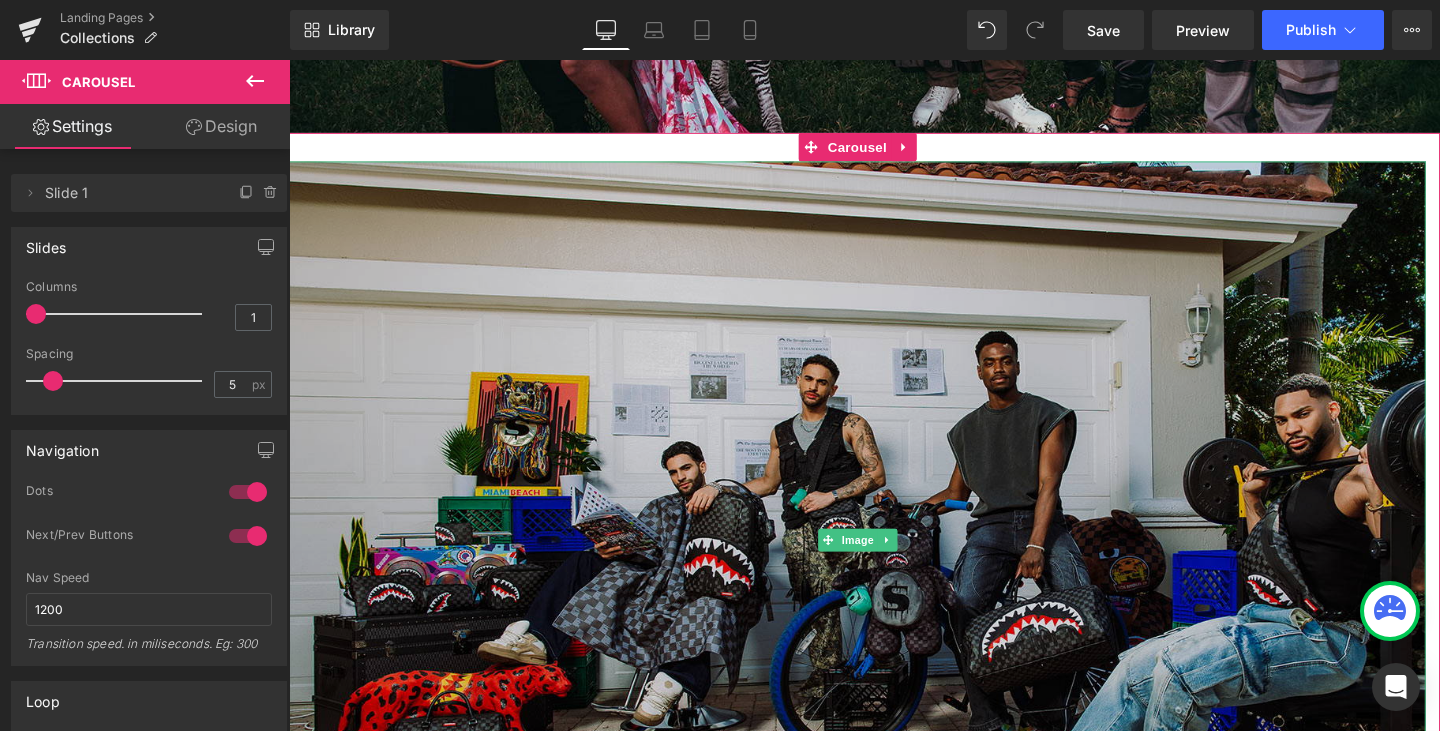 click at bounding box center [886, 565] 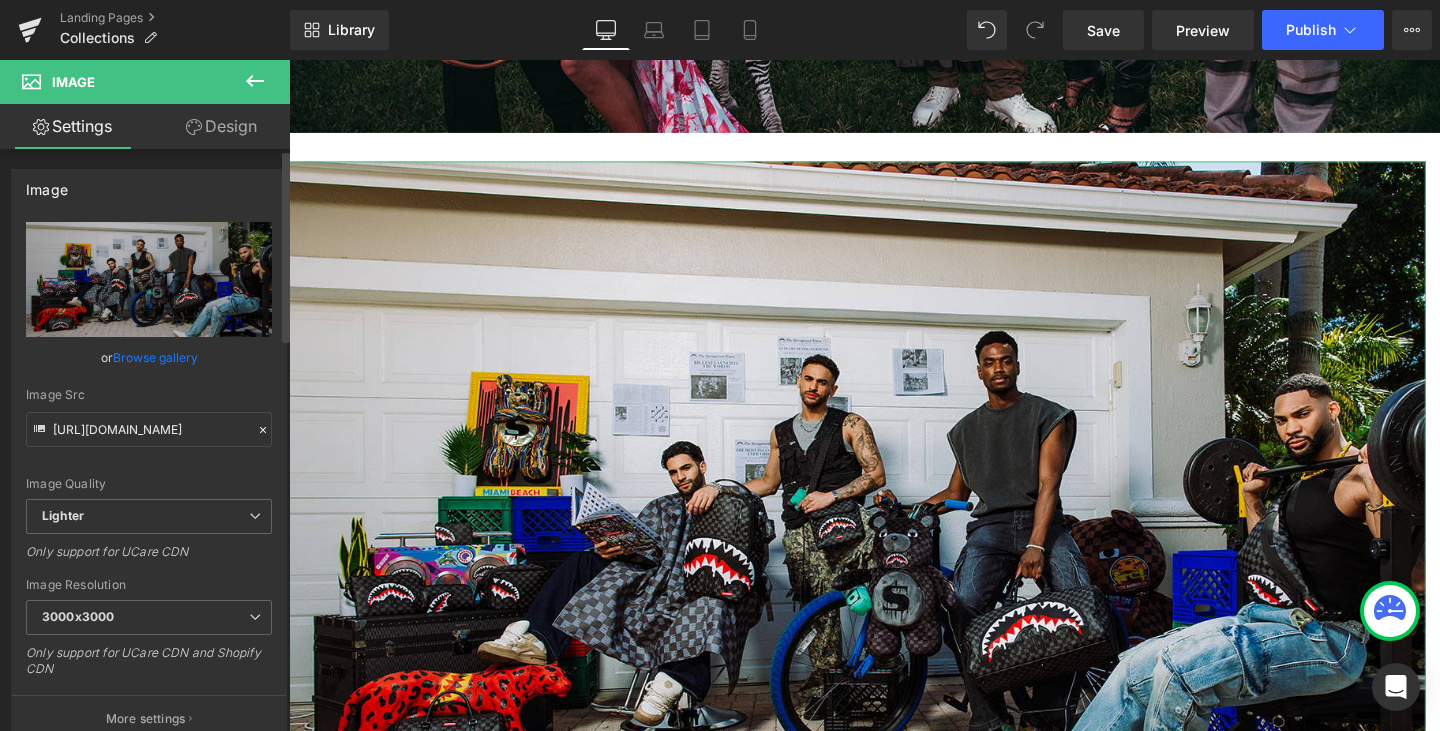 click on "Browse gallery" at bounding box center [155, 357] 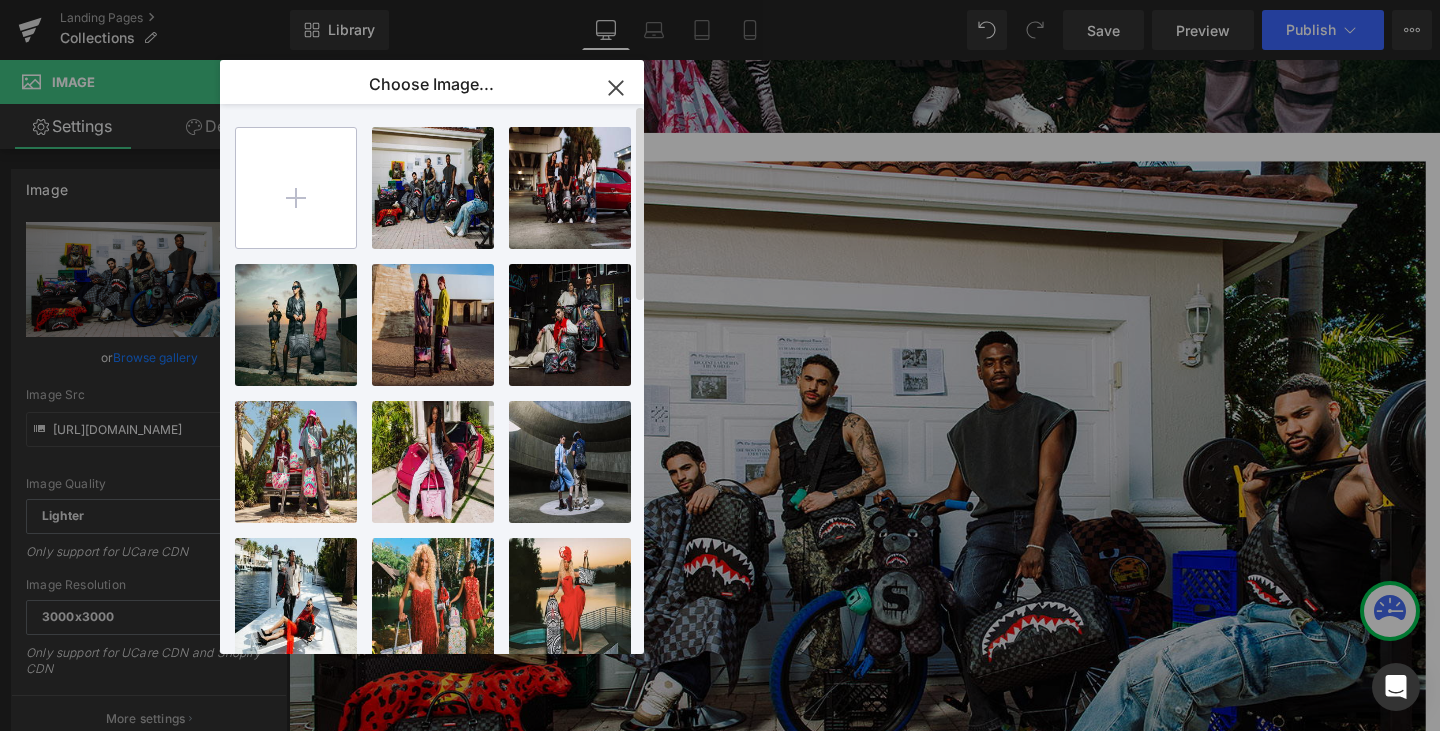 click at bounding box center (296, 188) 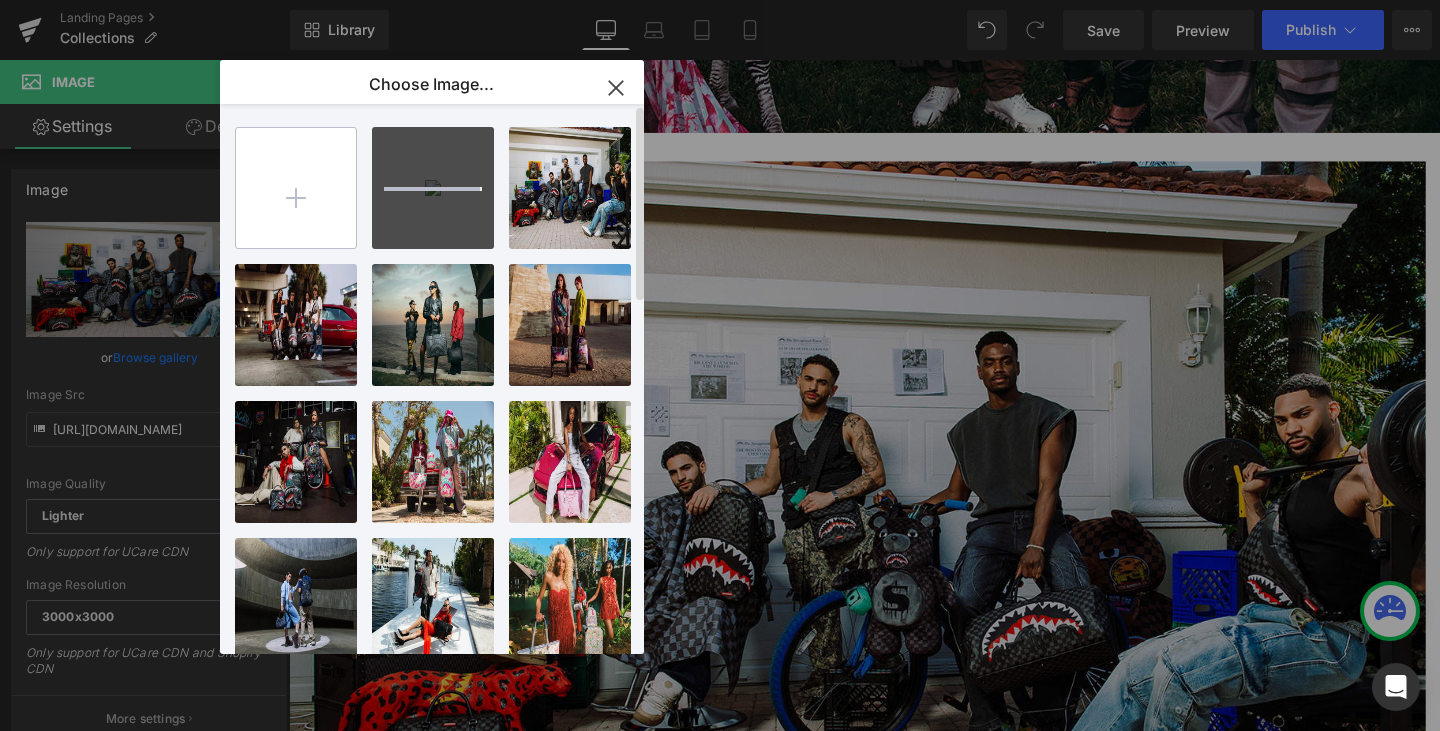 type 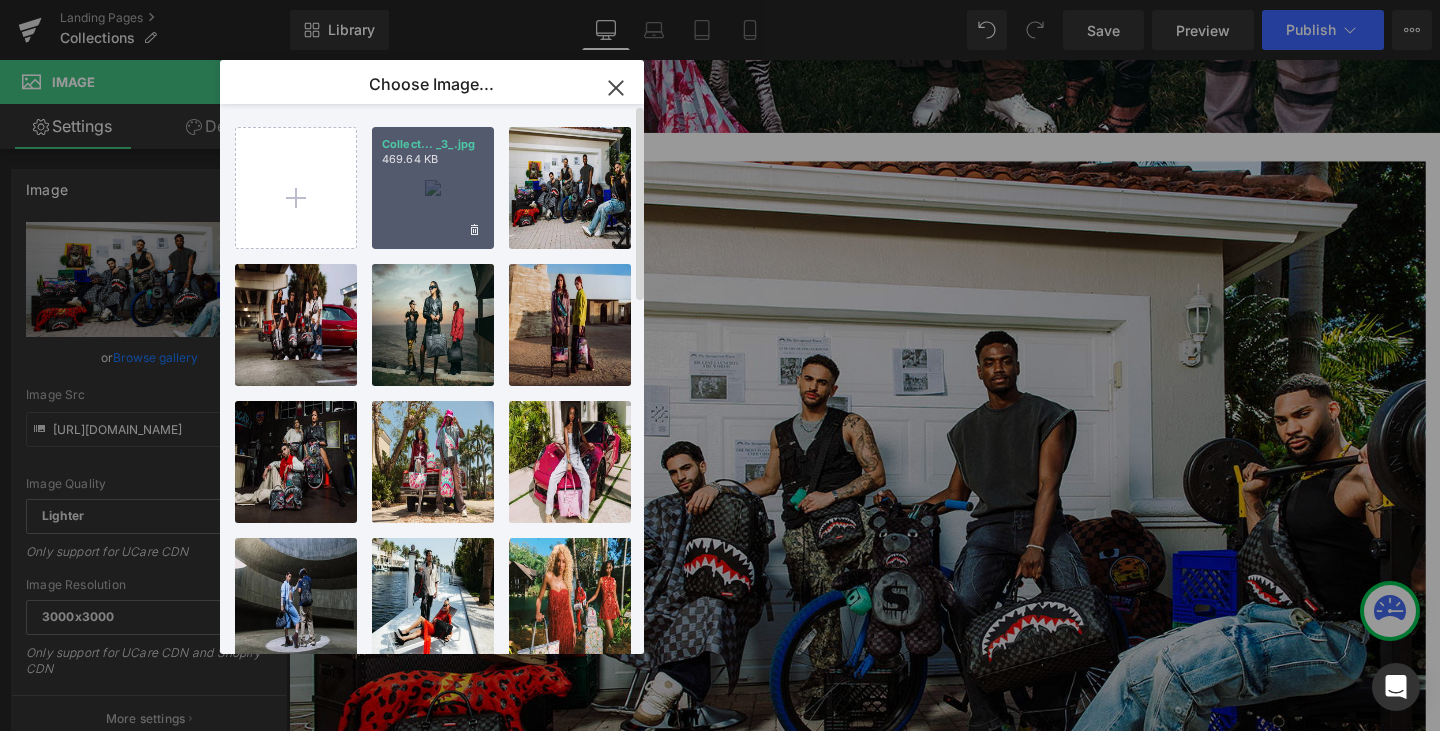 click on "Collect... _3_.jpg 469.64 KB" at bounding box center (433, 188) 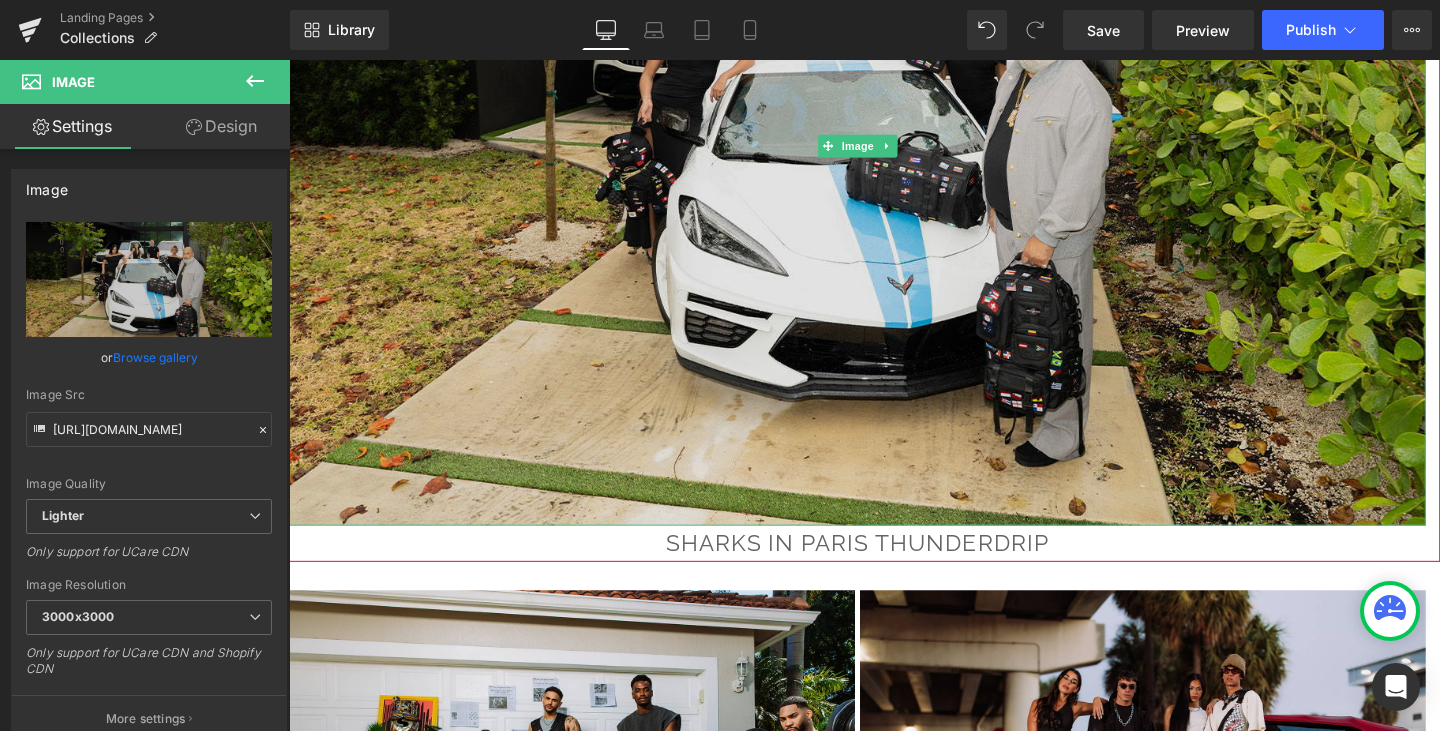 scroll, scrollTop: 940, scrollLeft: 0, axis: vertical 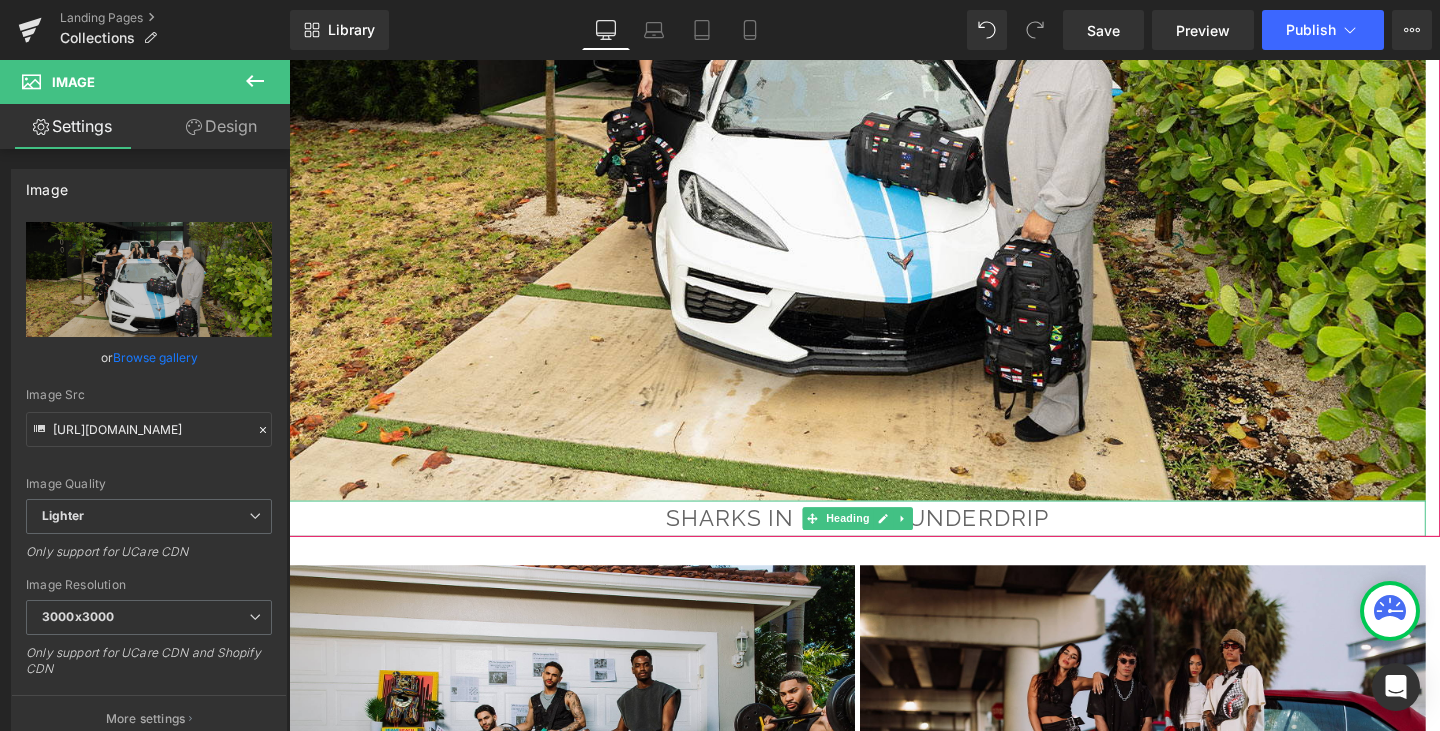 click on "sharks in paris thunderdrip" at bounding box center (886, 542) 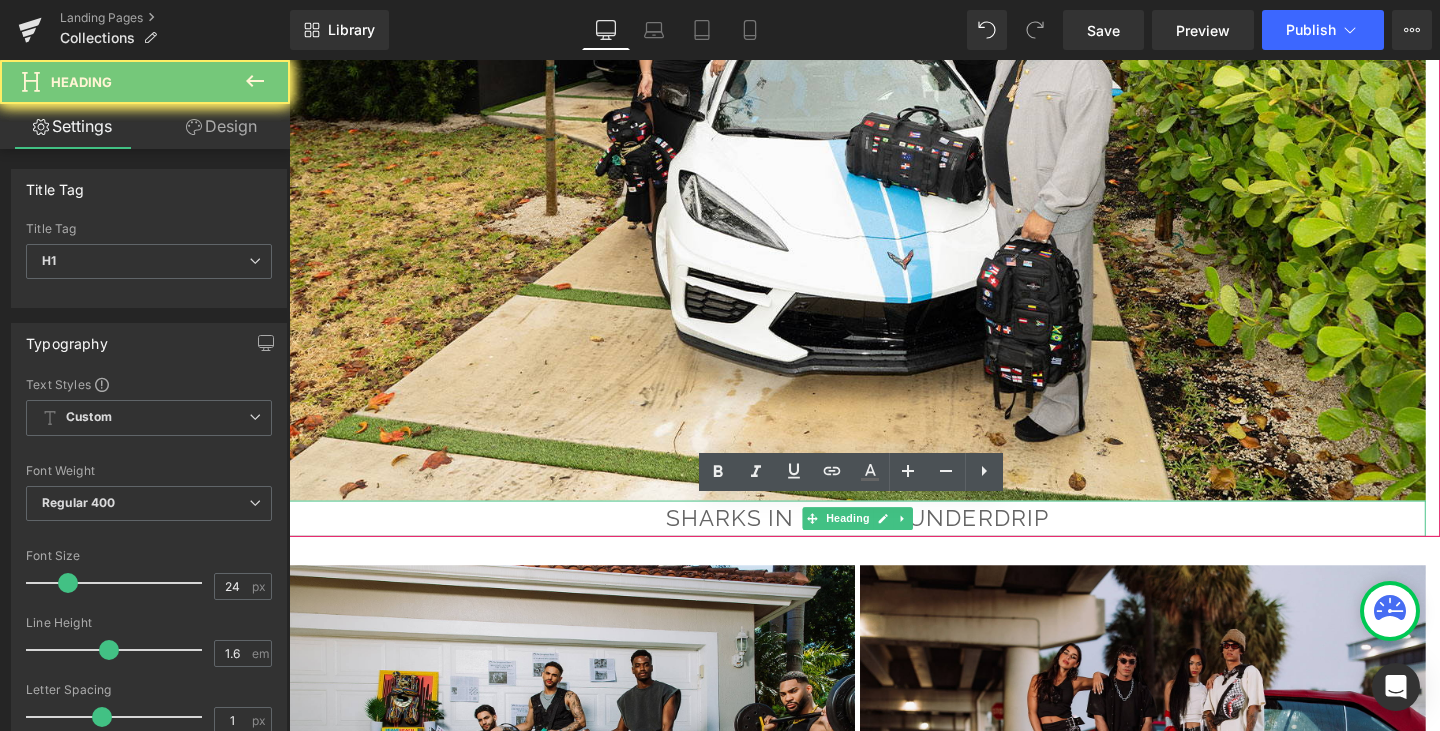 click on "sharks in paris thunderdrip" at bounding box center (886, 542) 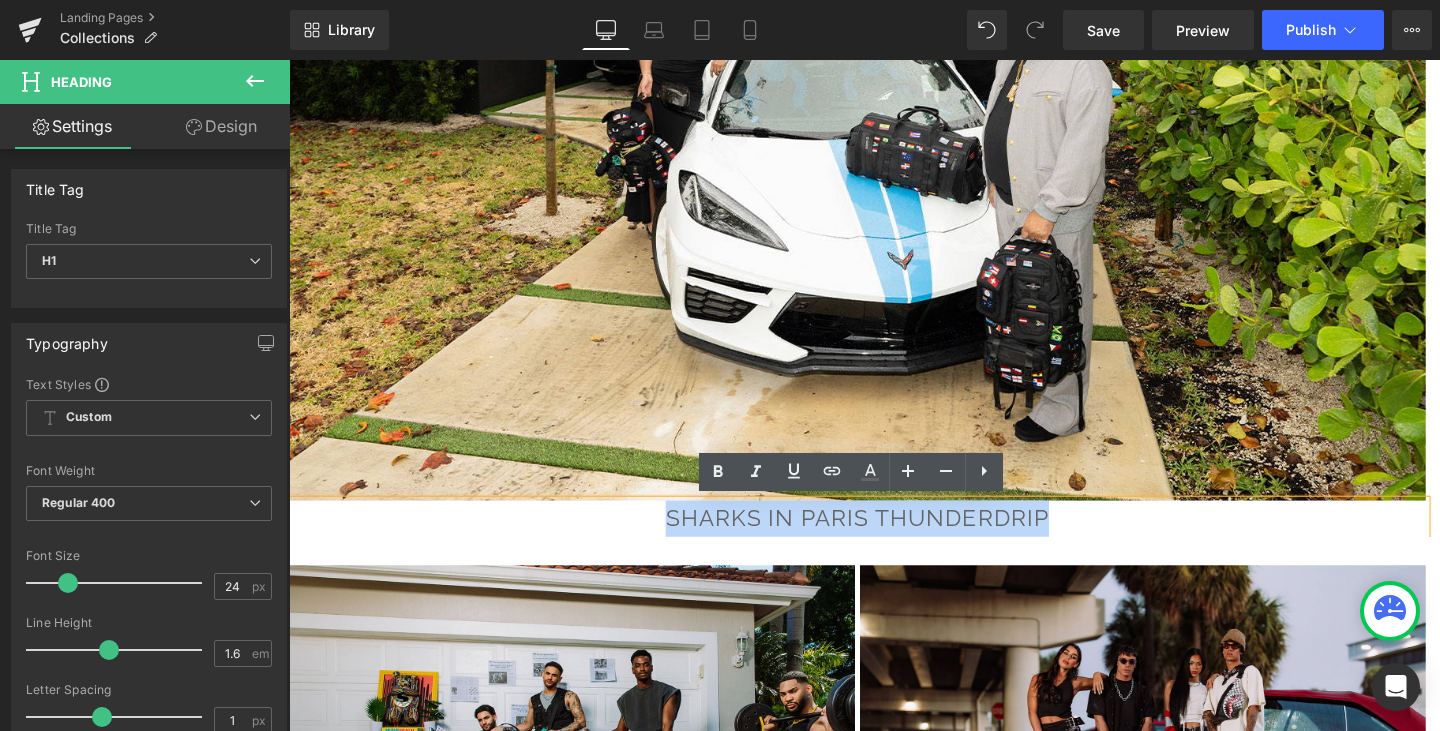 type 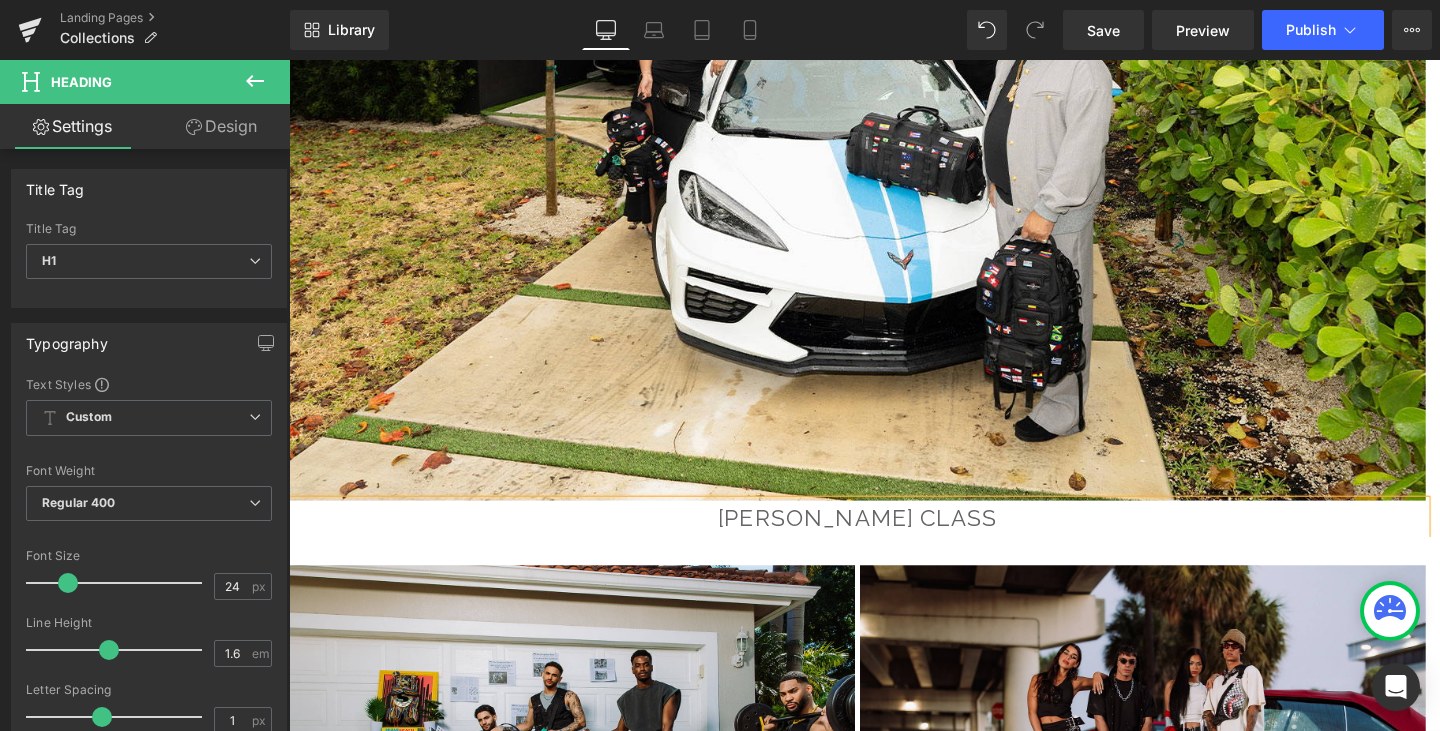 click on "[PERSON_NAME] class" at bounding box center [886, 542] 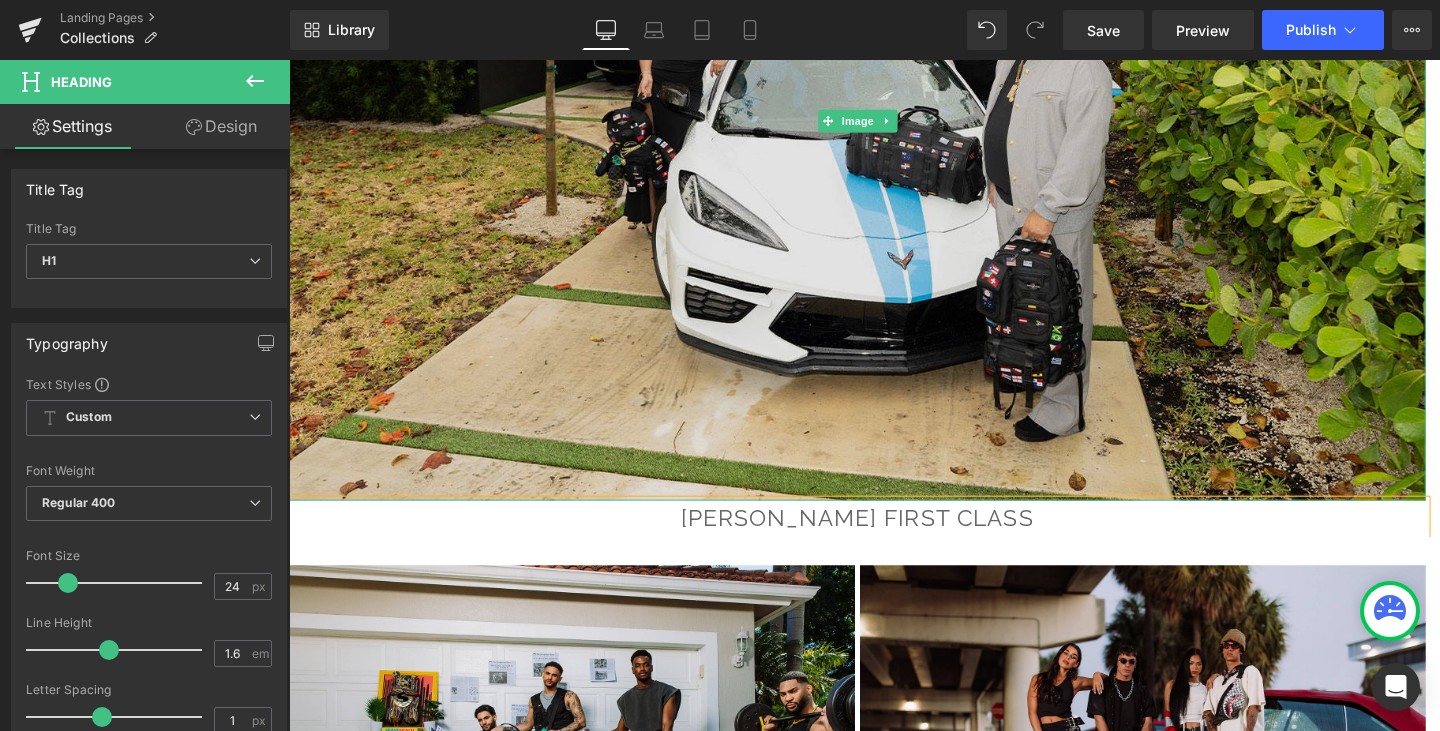 click at bounding box center [886, 124] 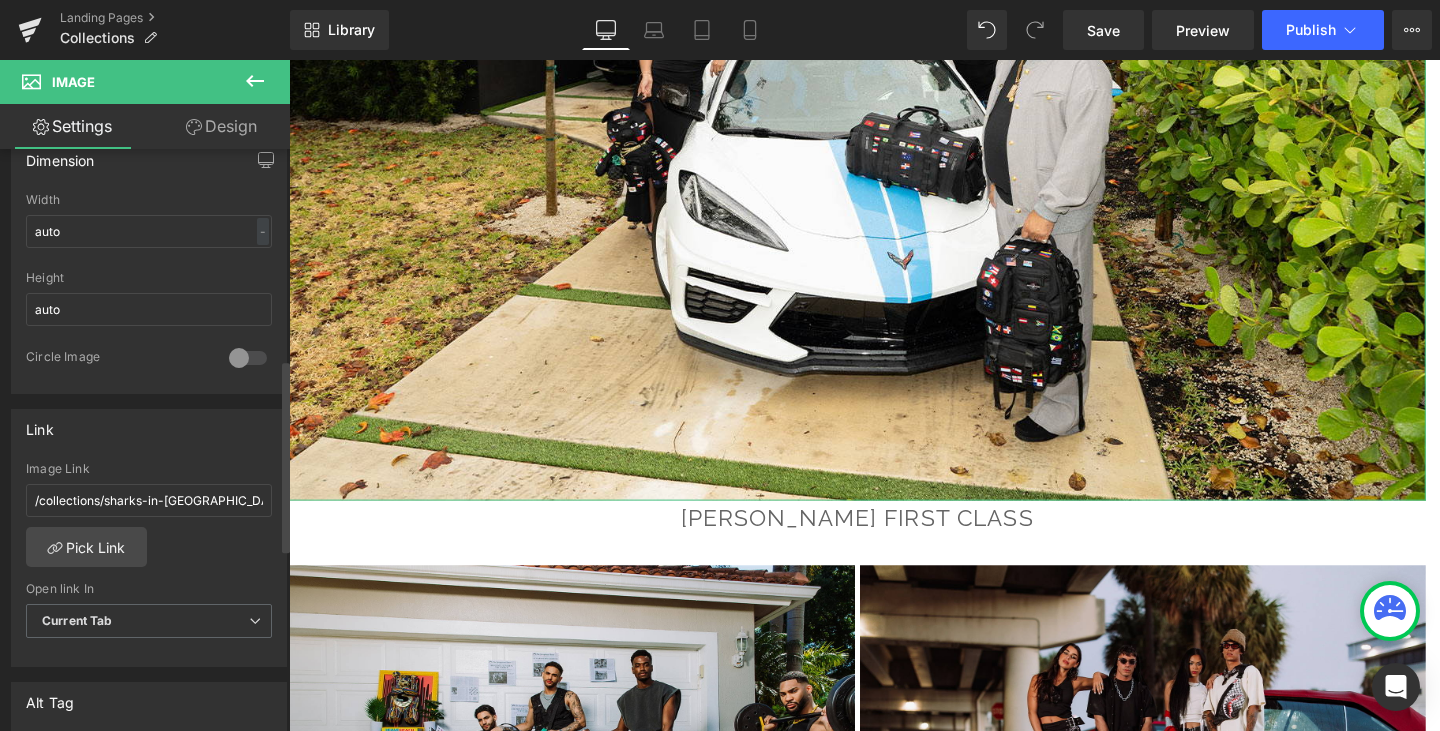 scroll, scrollTop: 638, scrollLeft: 0, axis: vertical 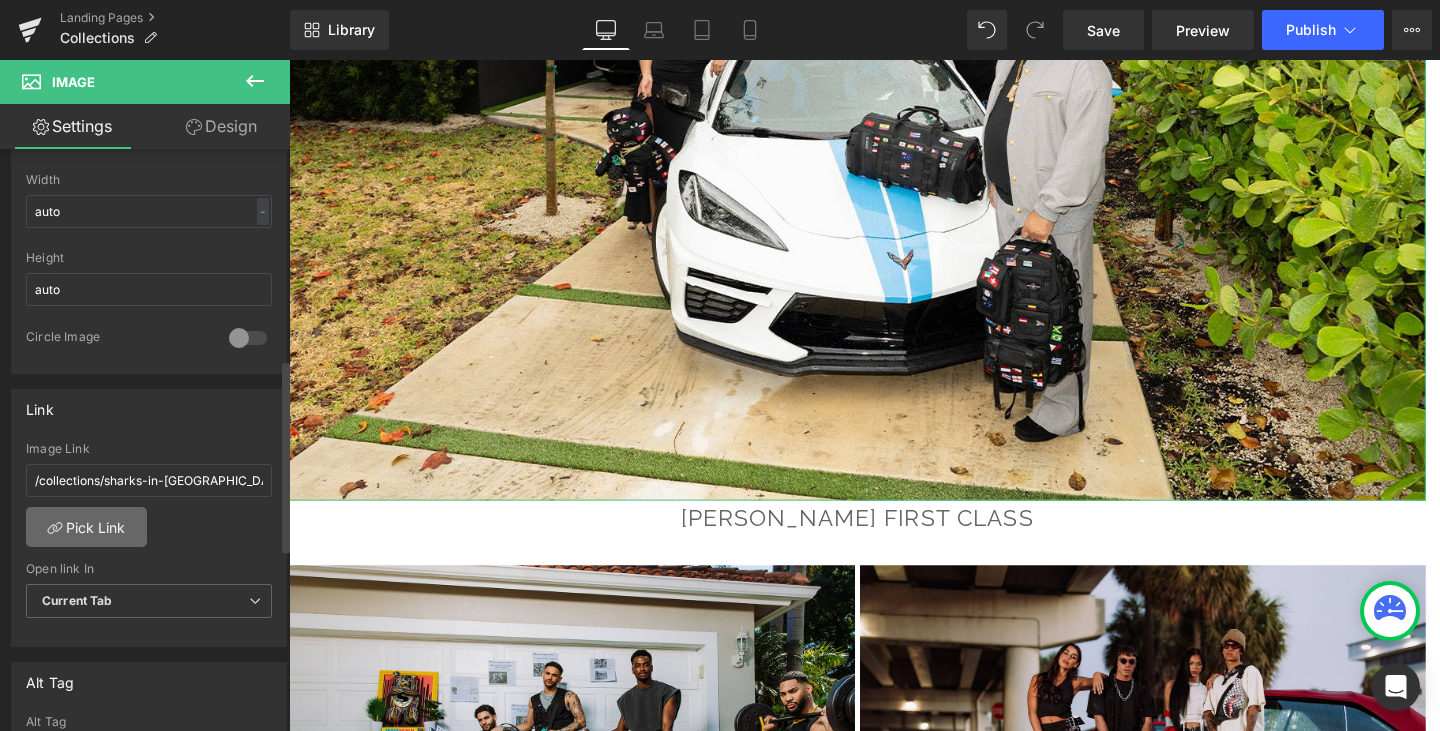 click on "Pick Link" at bounding box center [86, 527] 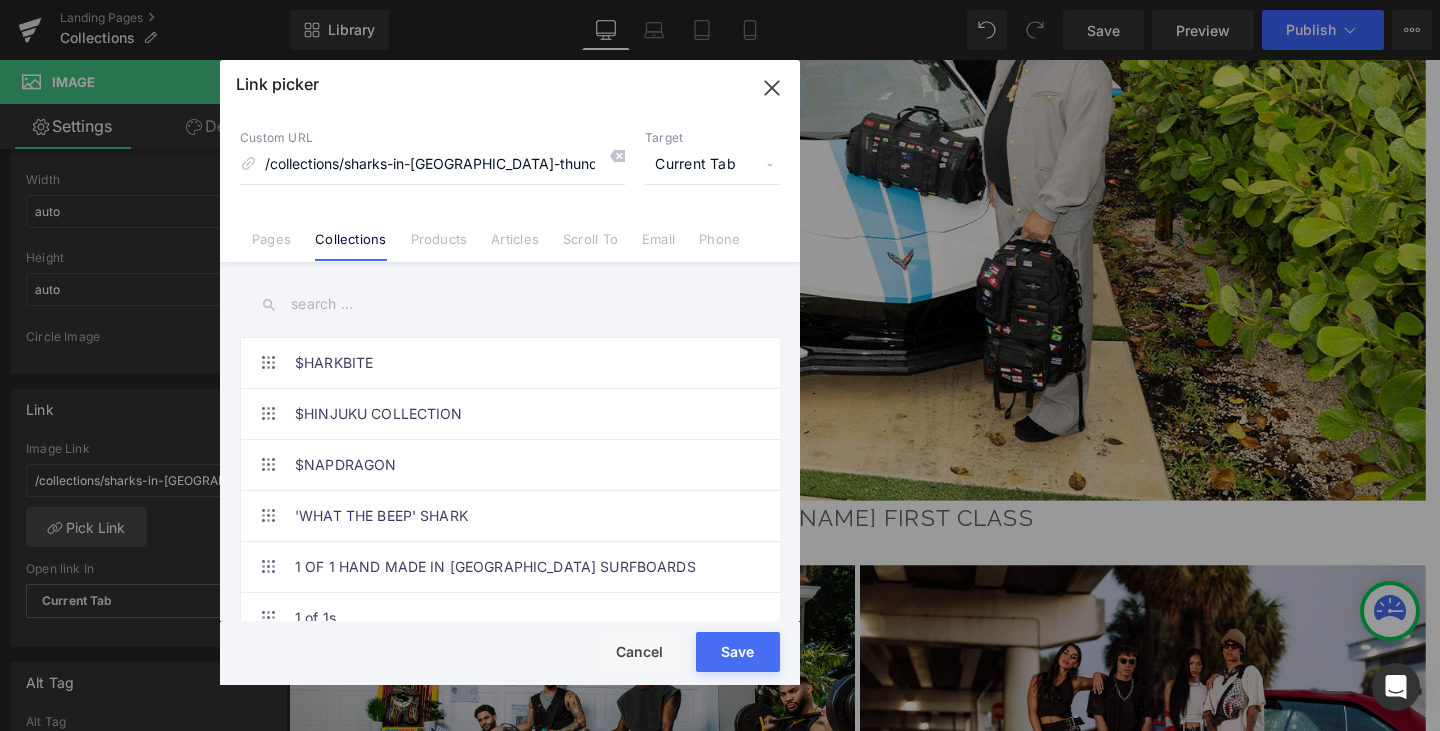click at bounding box center [510, 304] 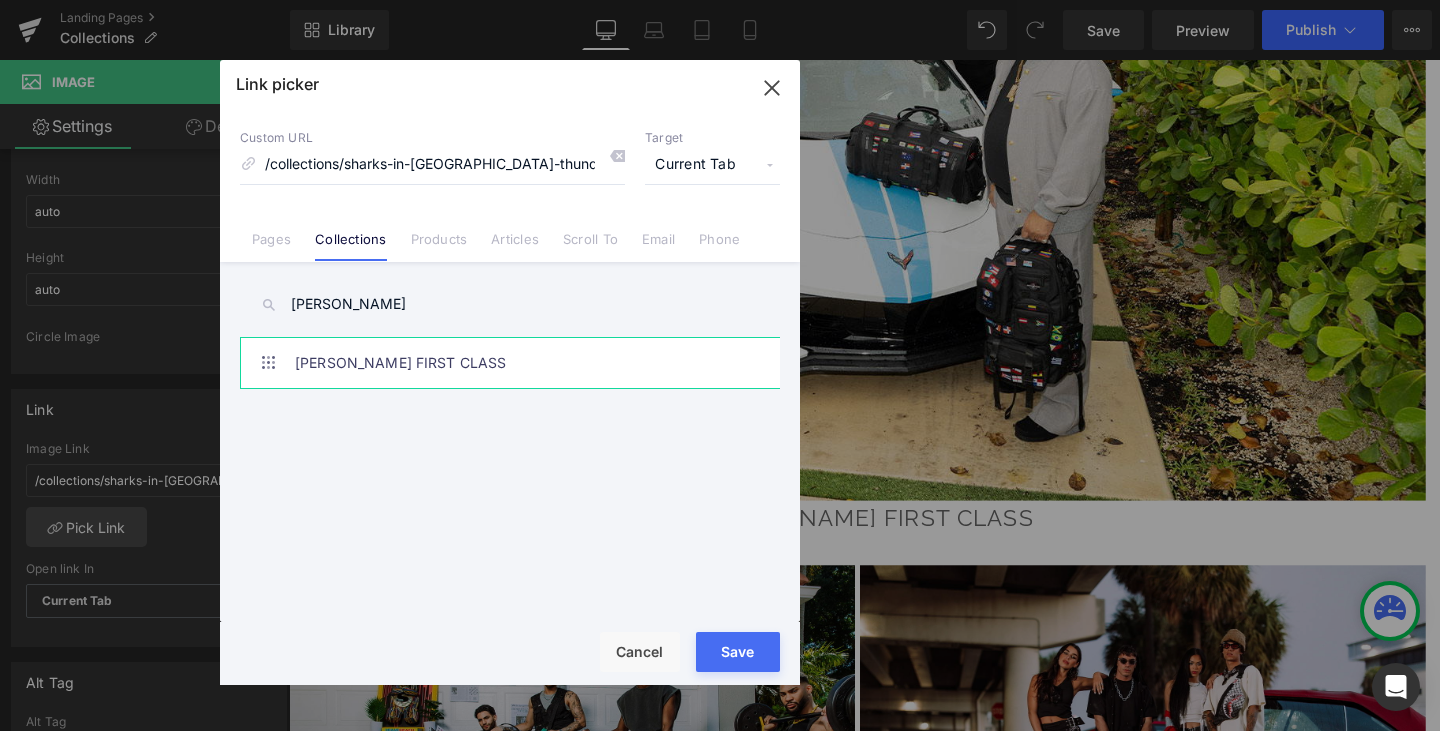 type on "[PERSON_NAME]" 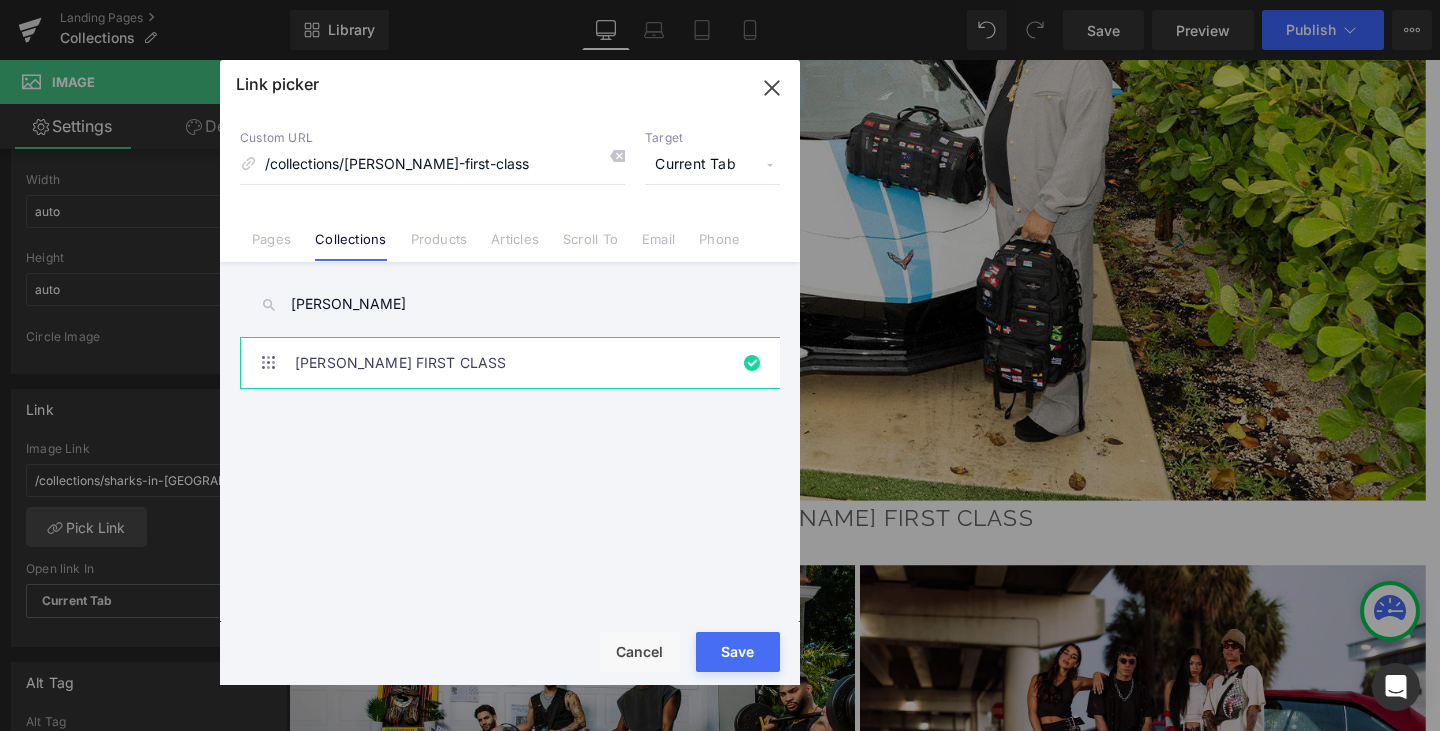 click on "Rendering Content" at bounding box center (720, 652) 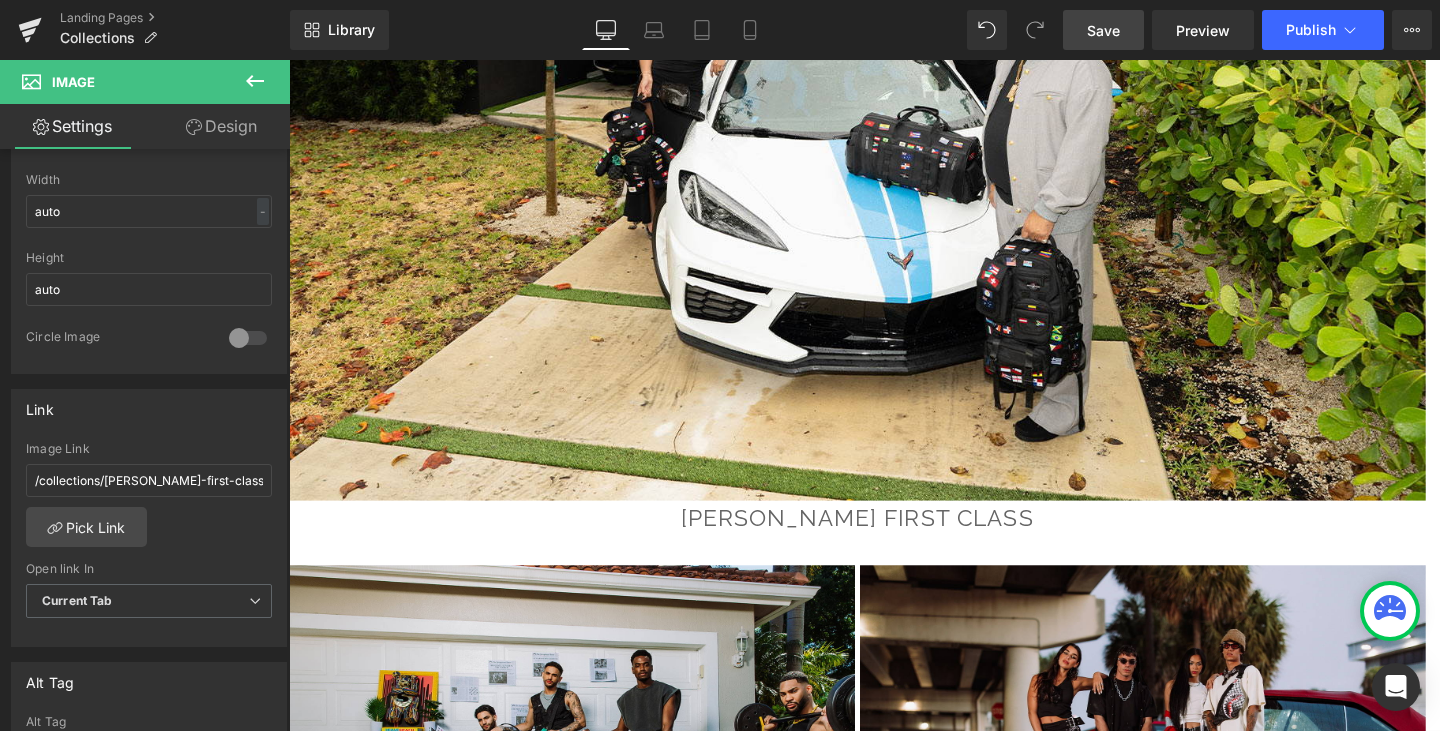 click on "Save" at bounding box center [1103, 30] 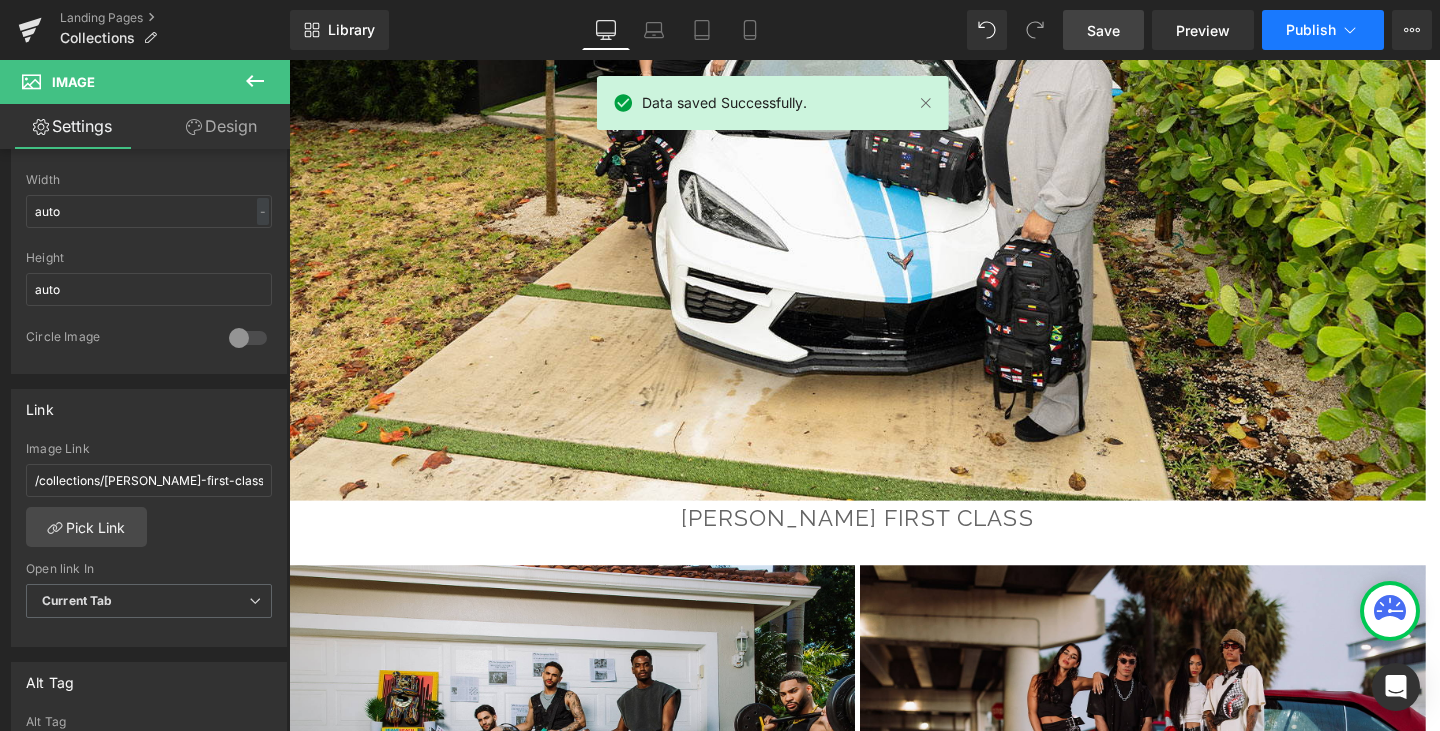 click on "Publish" at bounding box center [1311, 30] 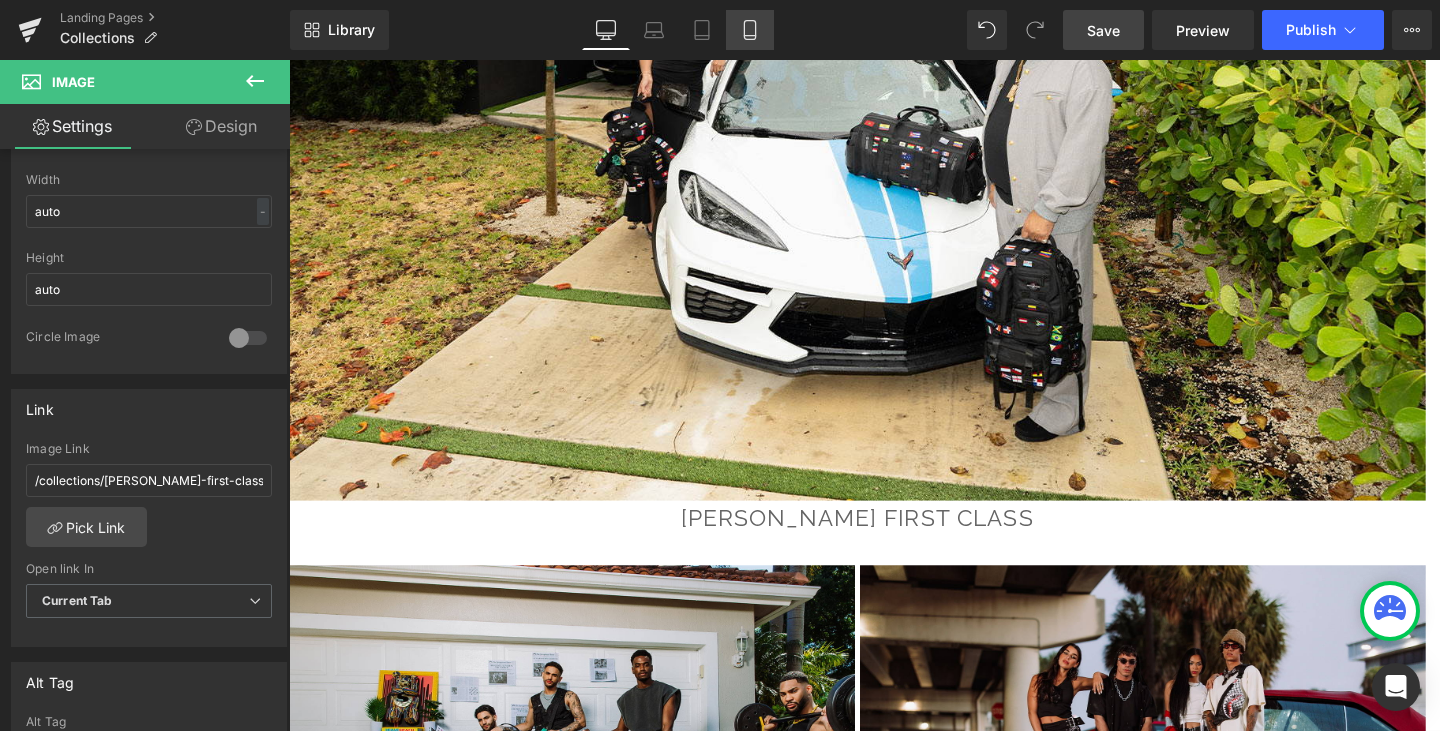 click 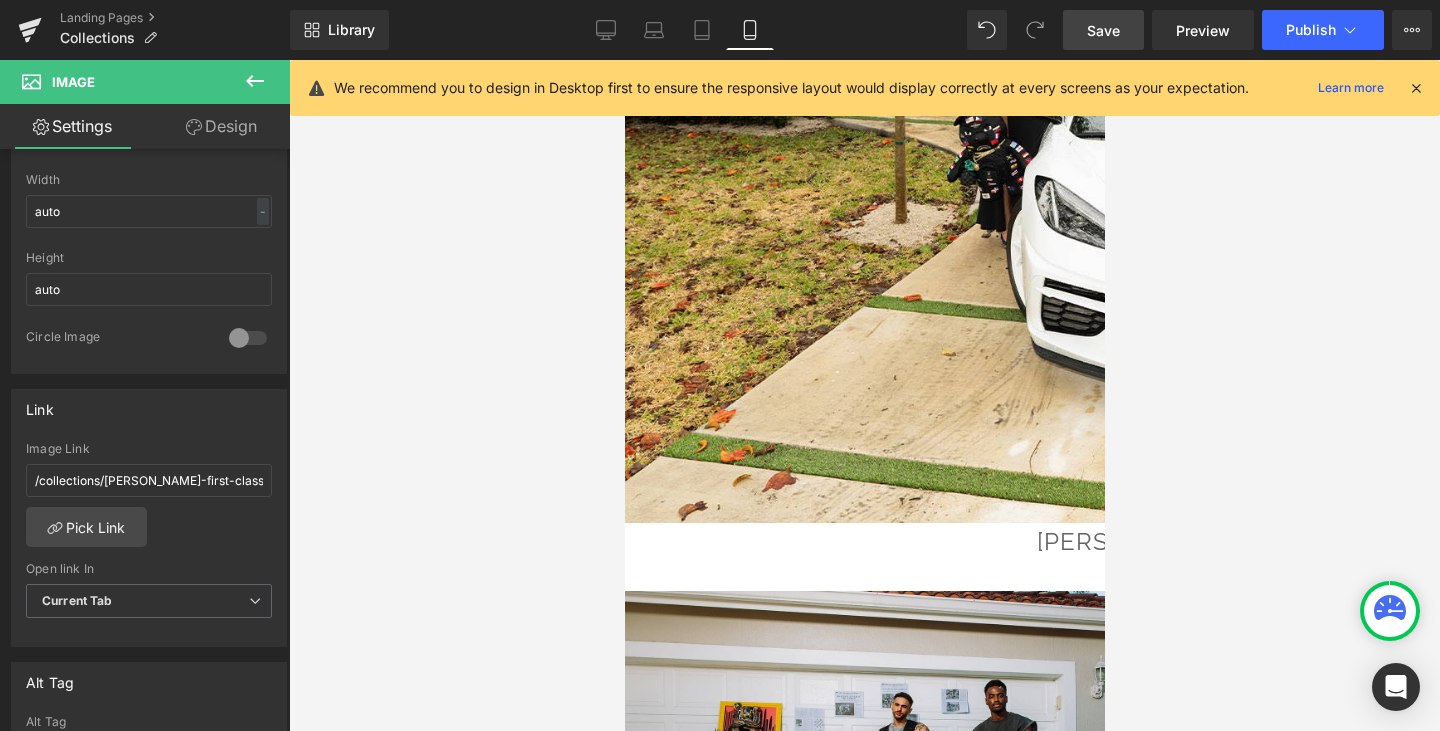 scroll, scrollTop: 379, scrollLeft: 0, axis: vertical 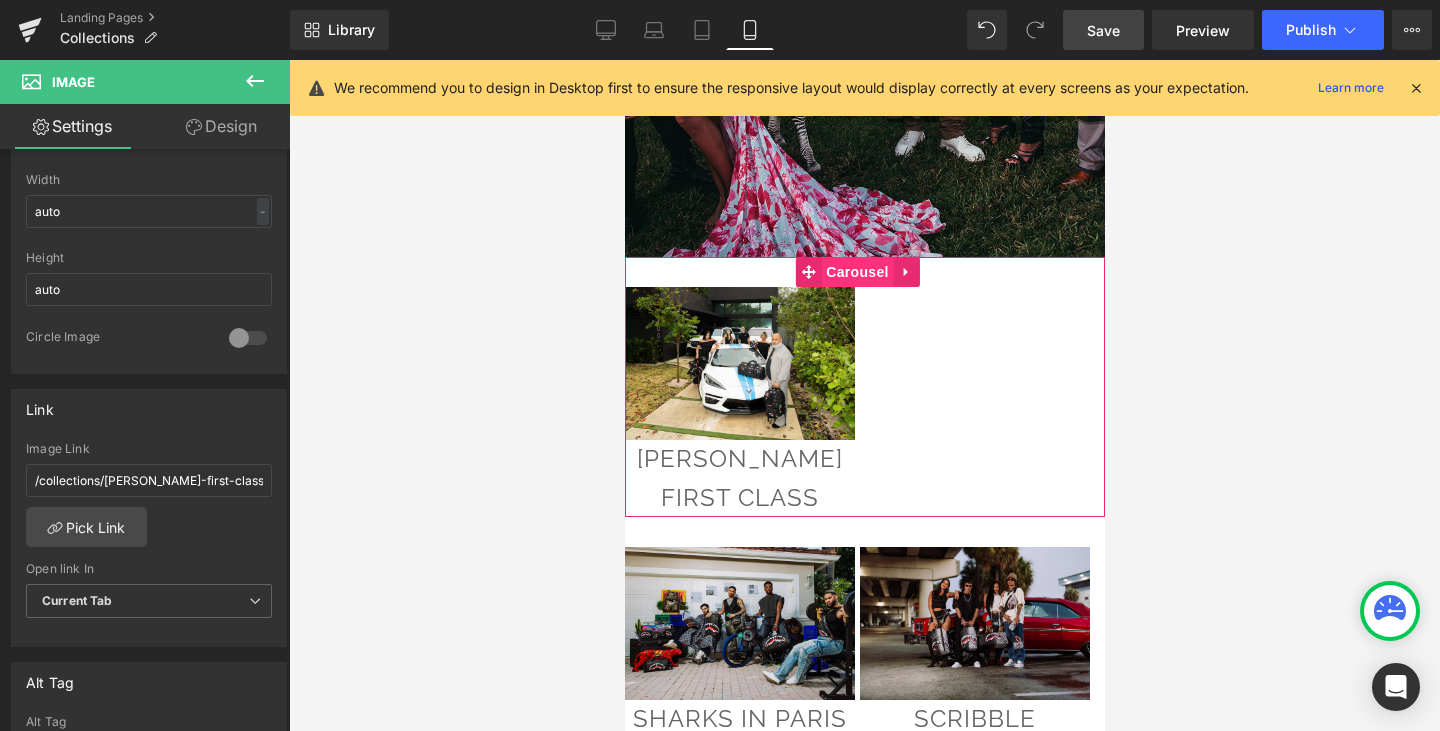 click on "Carousel" at bounding box center [856, 272] 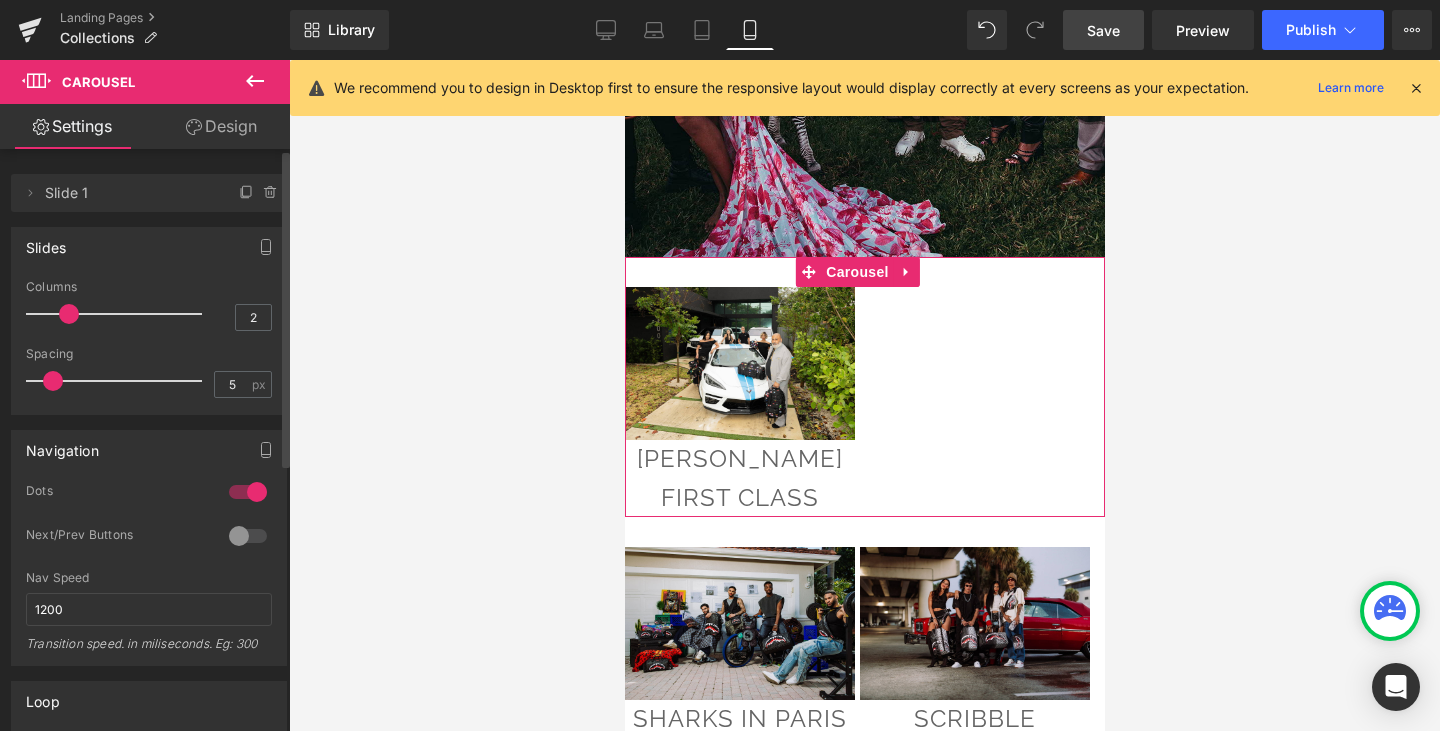 type on "1" 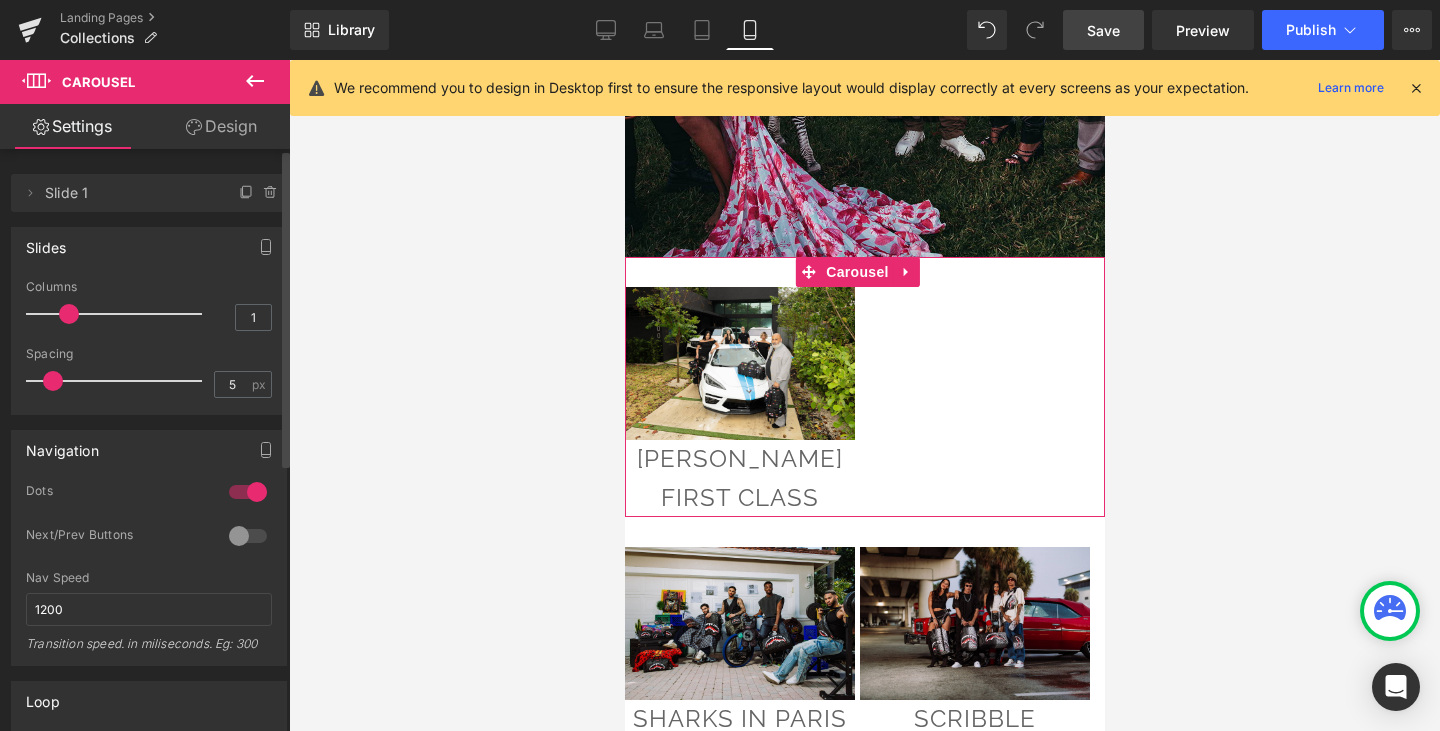 drag, startPoint x: 70, startPoint y: 312, endPoint x: 8, endPoint y: 314, distance: 62.03225 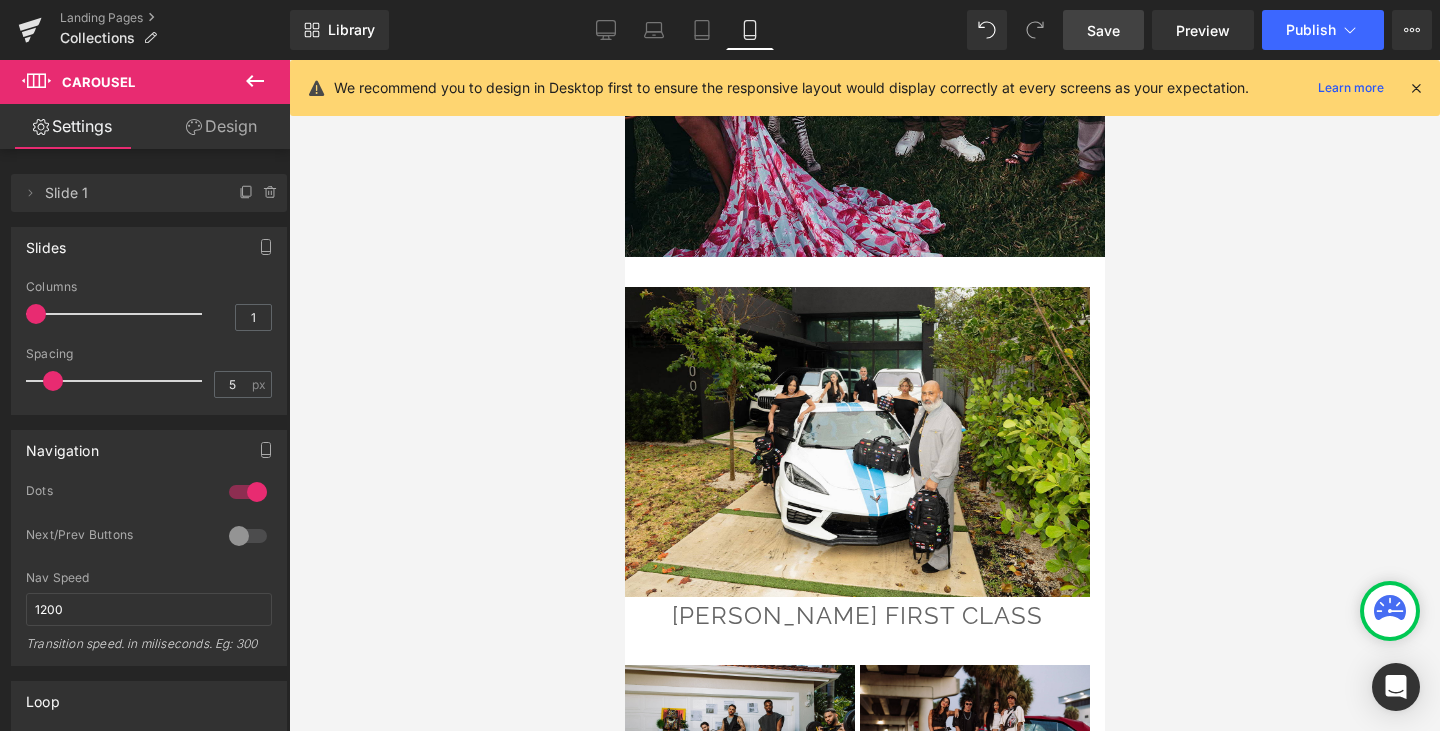 click on "Save" at bounding box center [1103, 30] 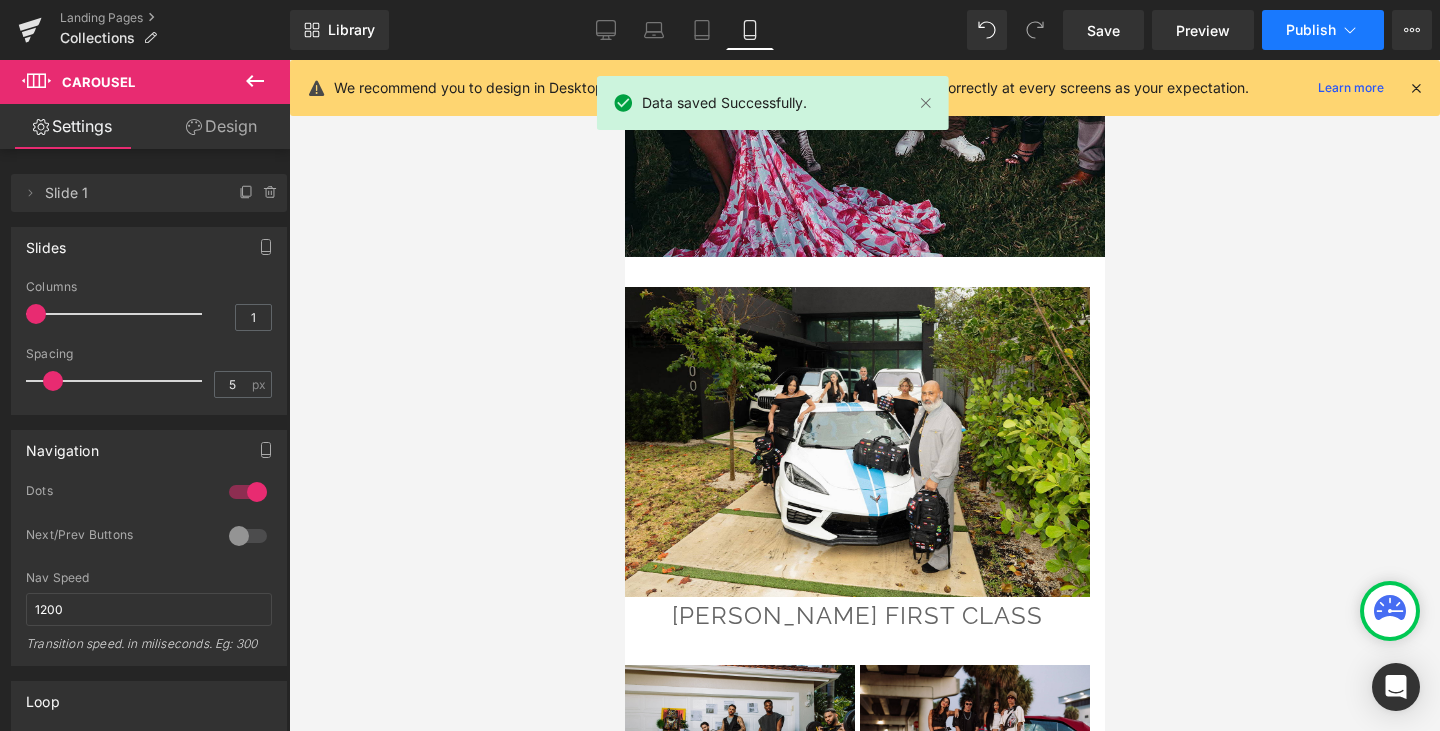 click on "Publish" at bounding box center (1311, 30) 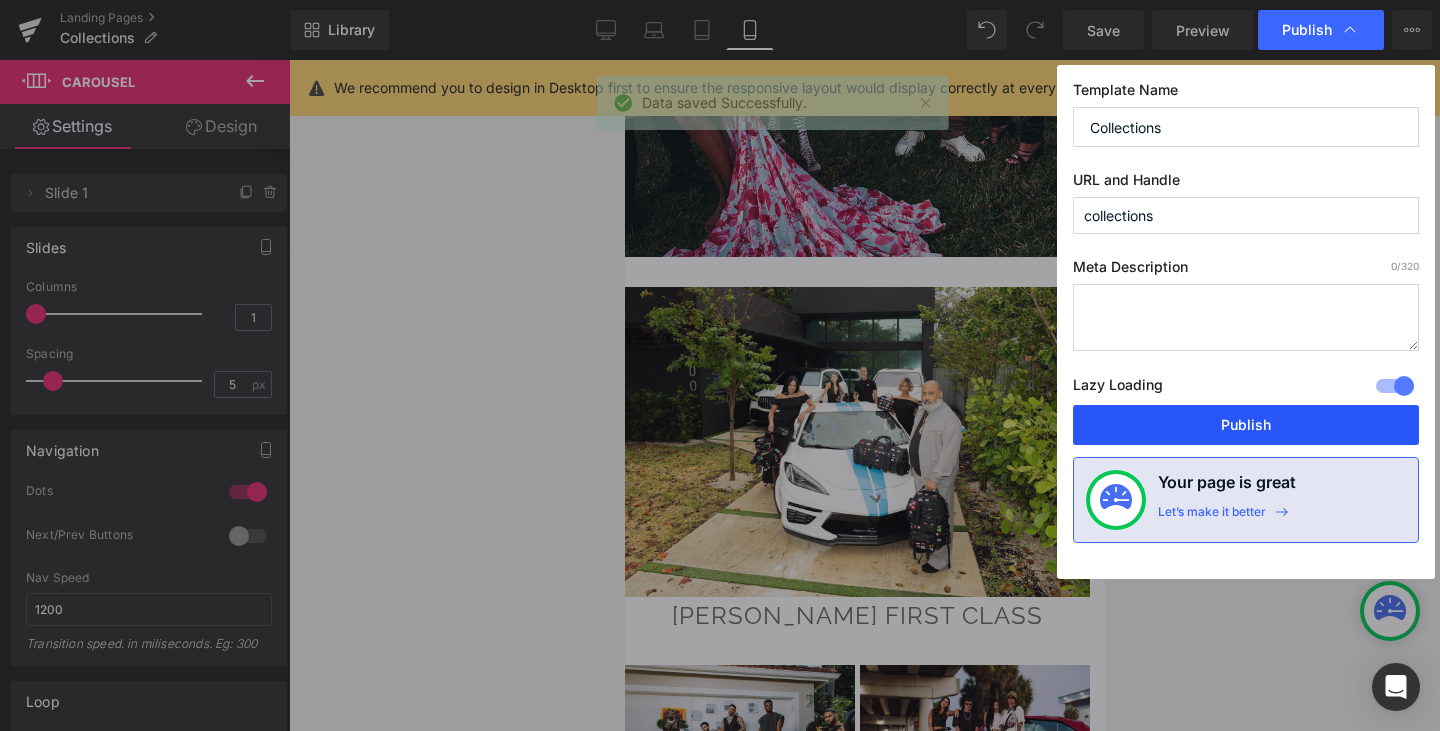 click on "Publish" at bounding box center (1246, 425) 